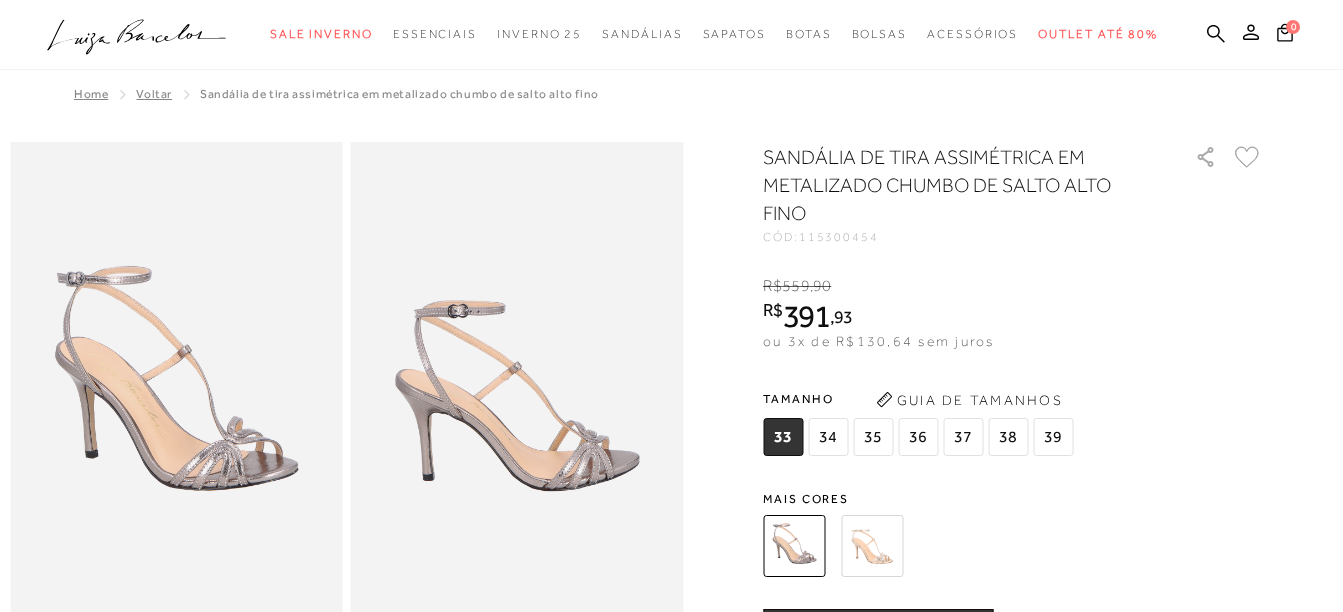 scroll, scrollTop: 451, scrollLeft: 0, axis: vertical 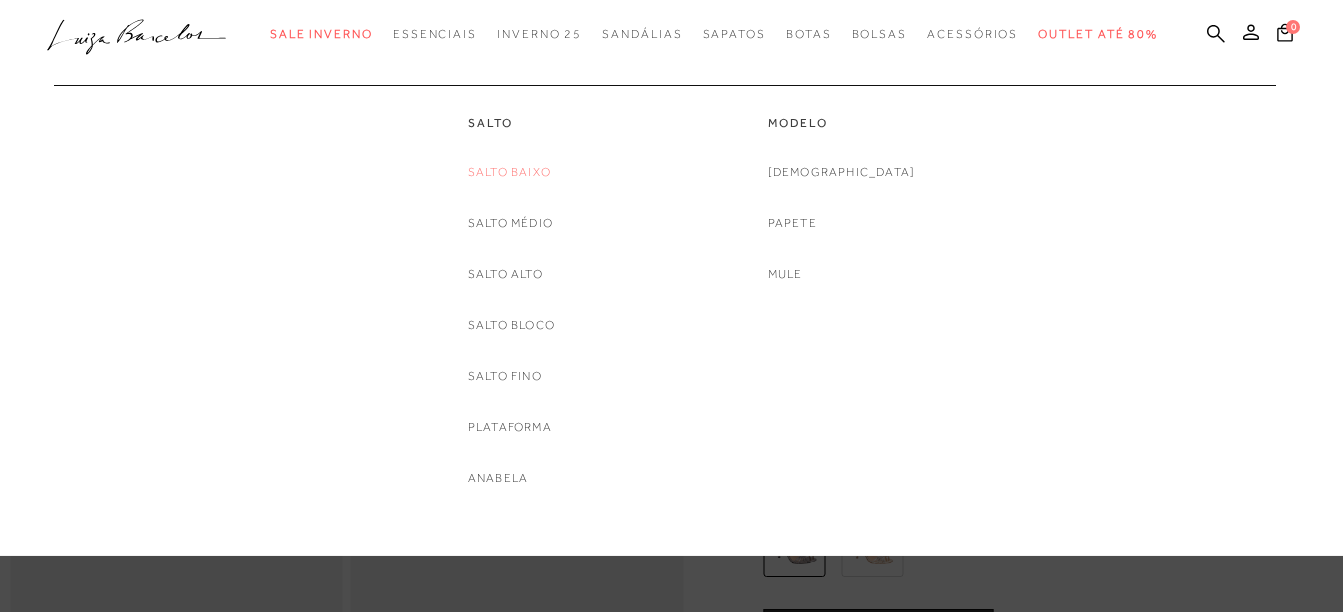 click on "Salto Baixo" at bounding box center (509, 172) 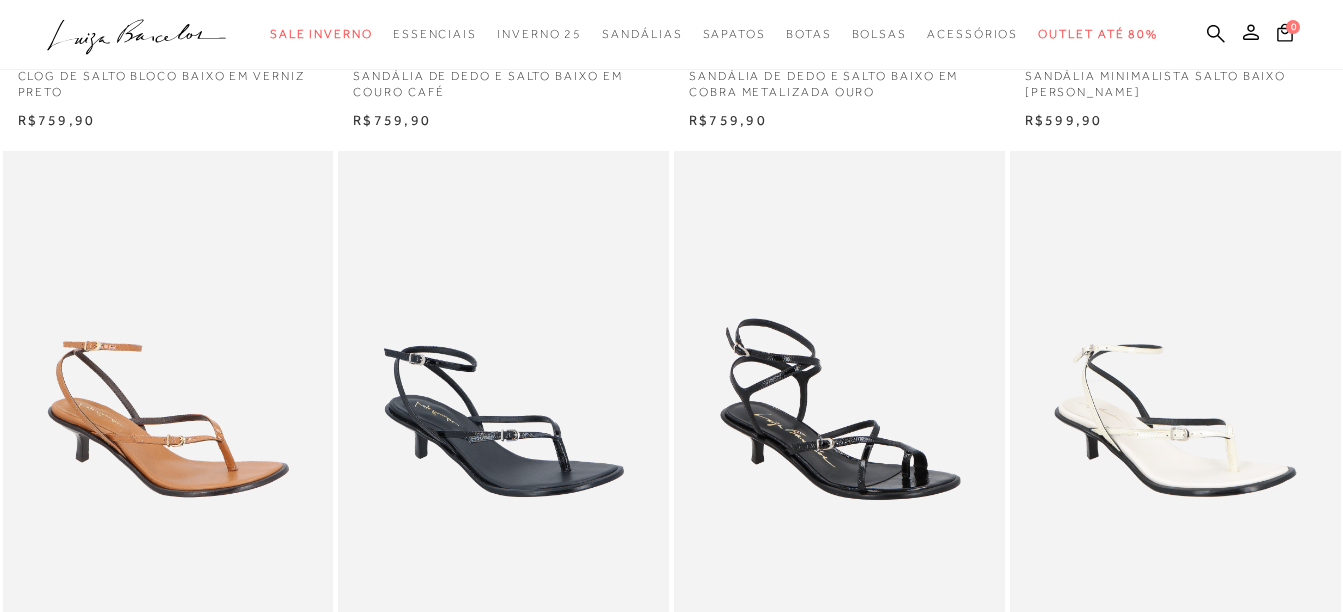 scroll, scrollTop: 749, scrollLeft: 0, axis: vertical 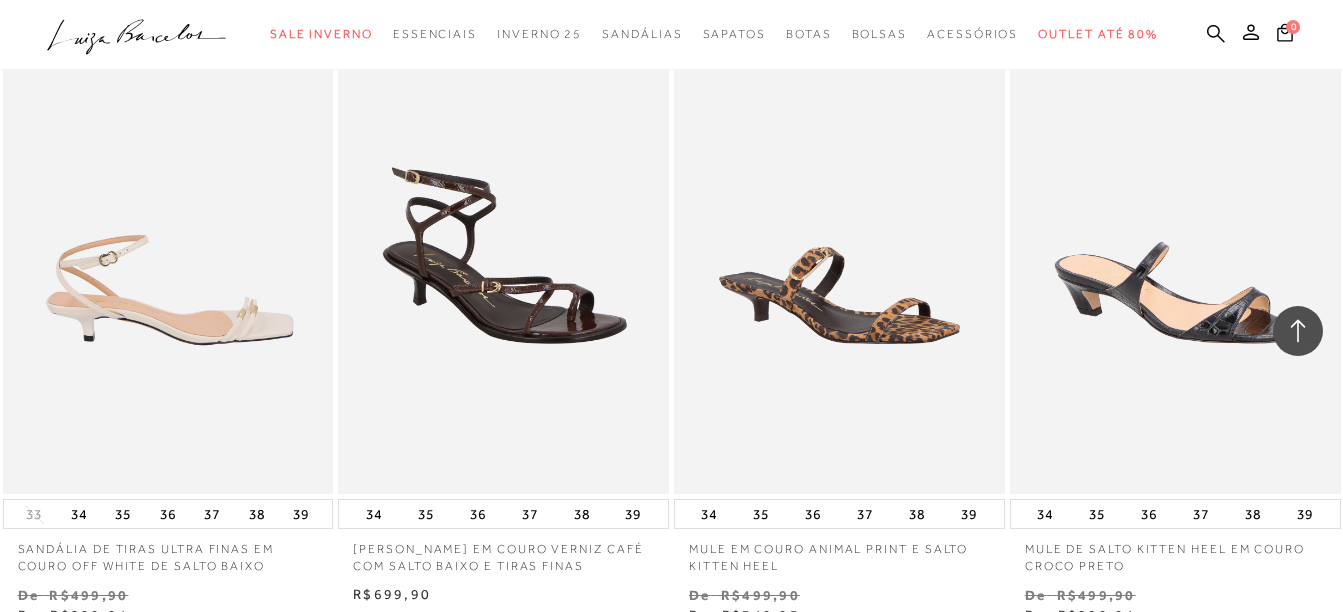 click at bounding box center (169, 246) 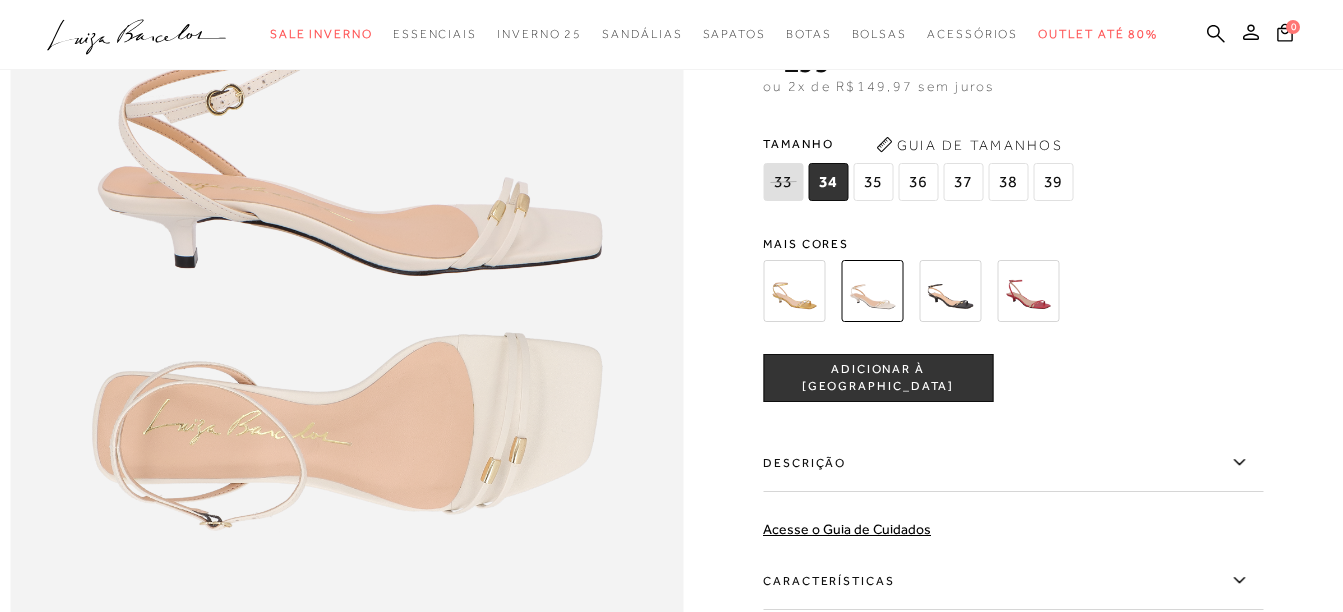 scroll, scrollTop: 1186, scrollLeft: 0, axis: vertical 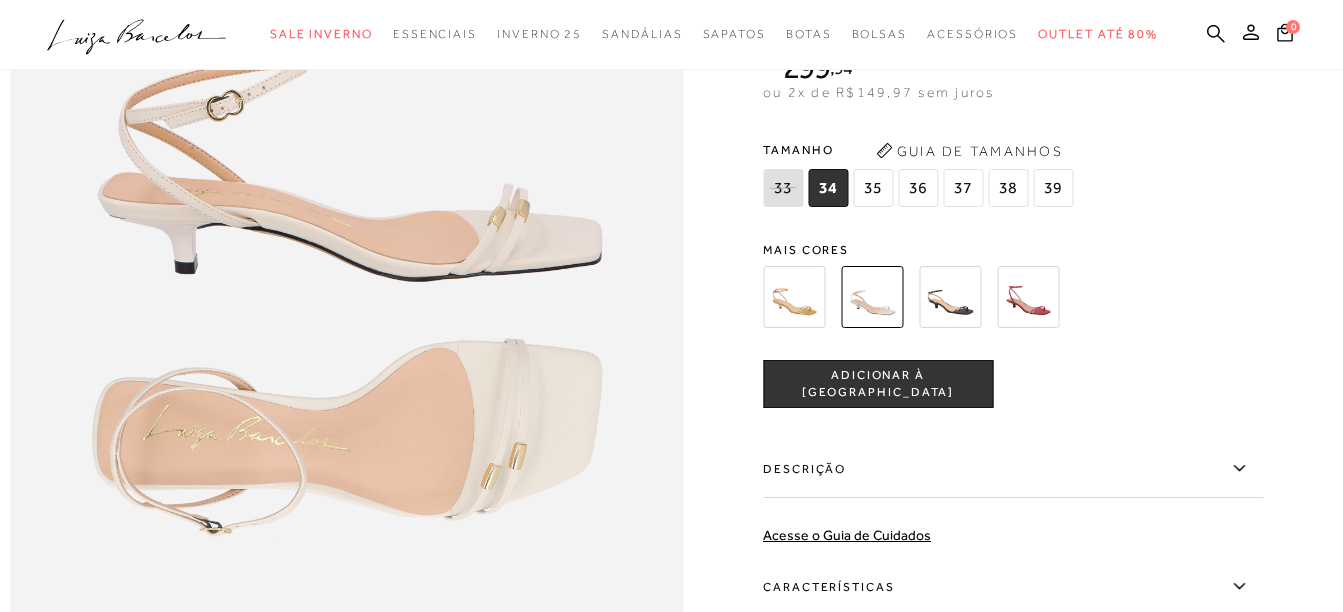 click at bounding box center [1028, 297] 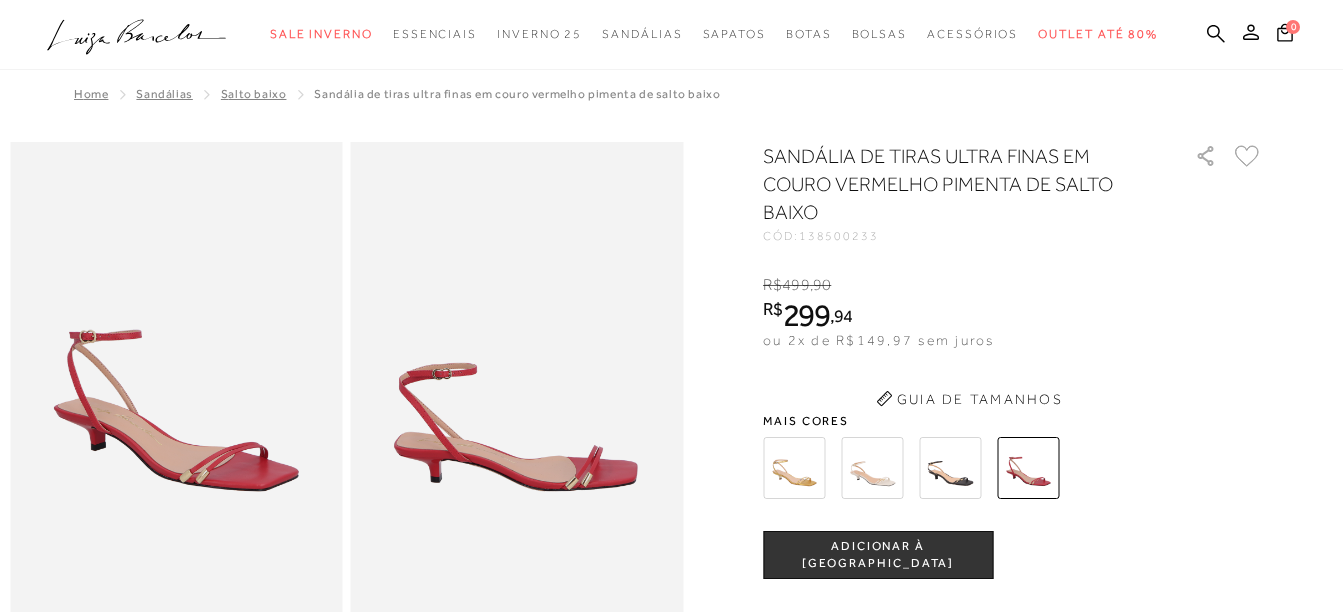 scroll, scrollTop: 0, scrollLeft: 0, axis: both 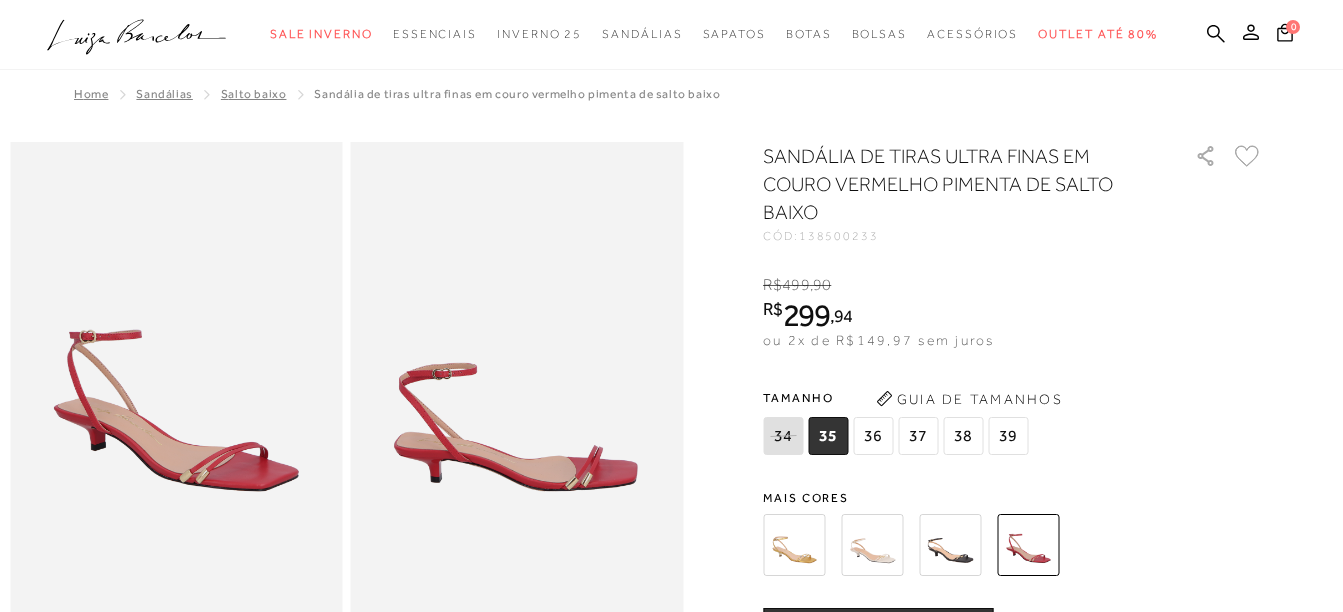 click at bounding box center (794, 545) 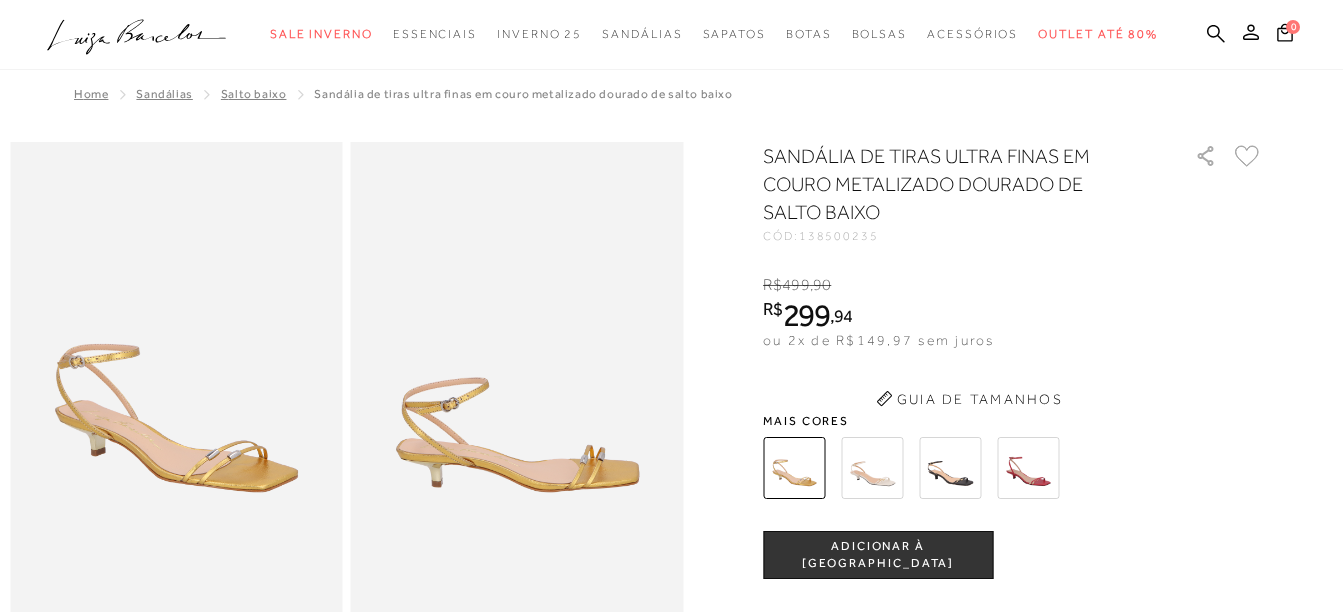 scroll, scrollTop: 0, scrollLeft: 0, axis: both 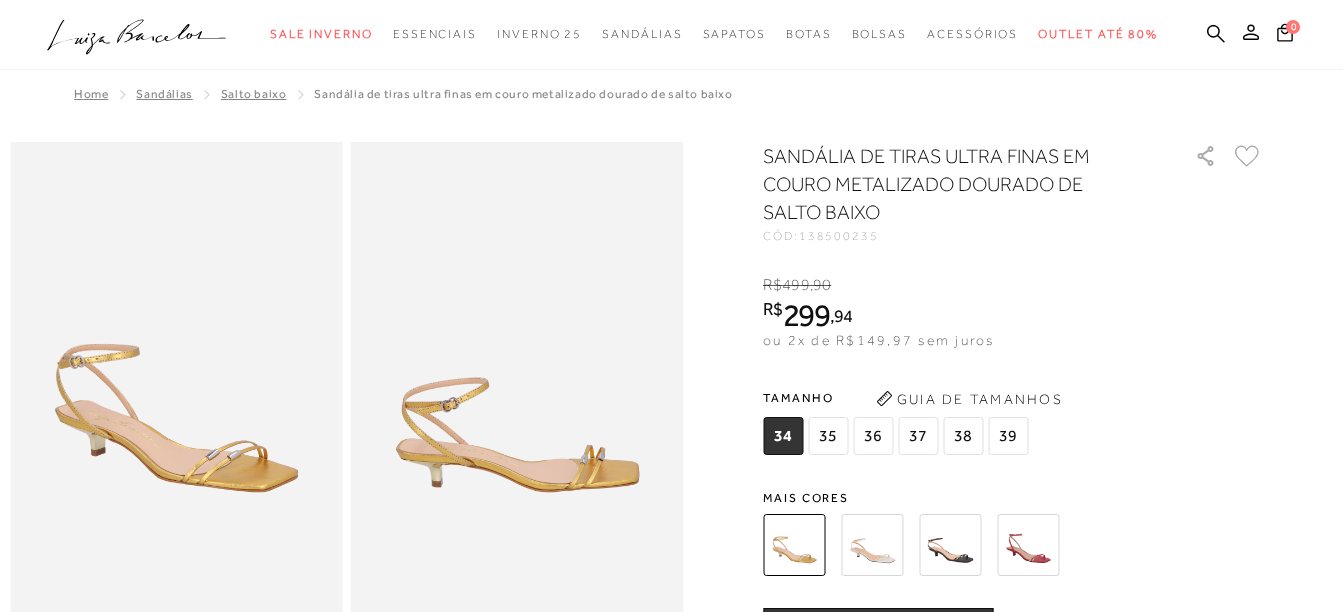 click at bounding box center (872, 545) 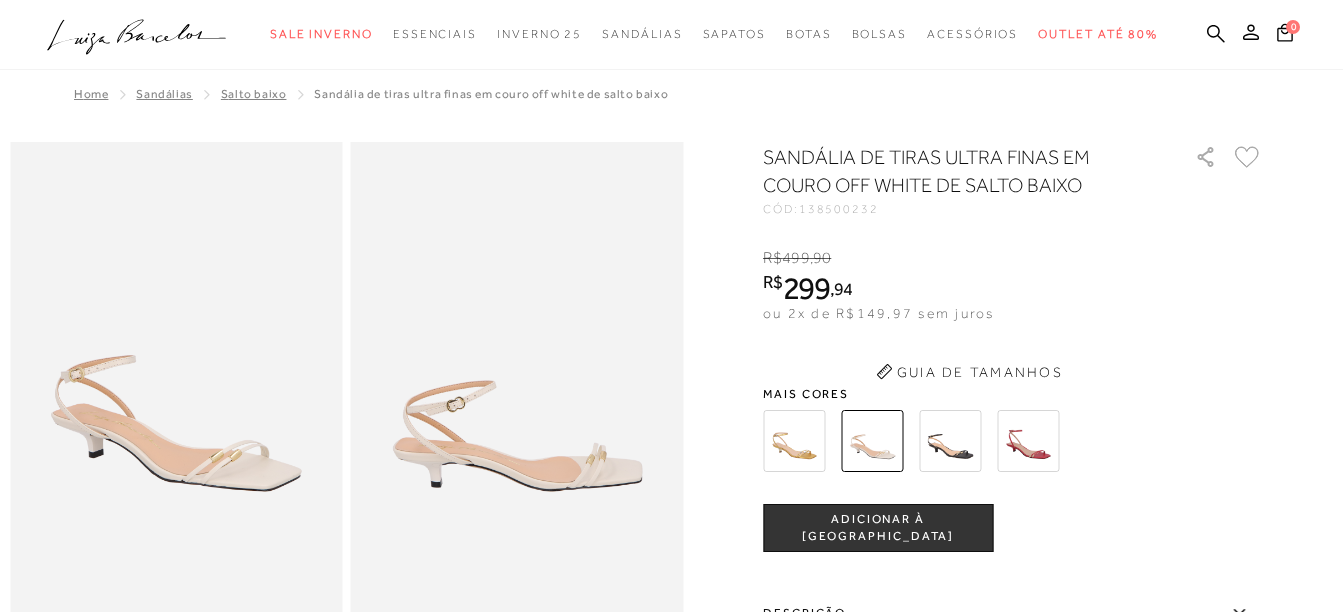 scroll, scrollTop: 0, scrollLeft: 0, axis: both 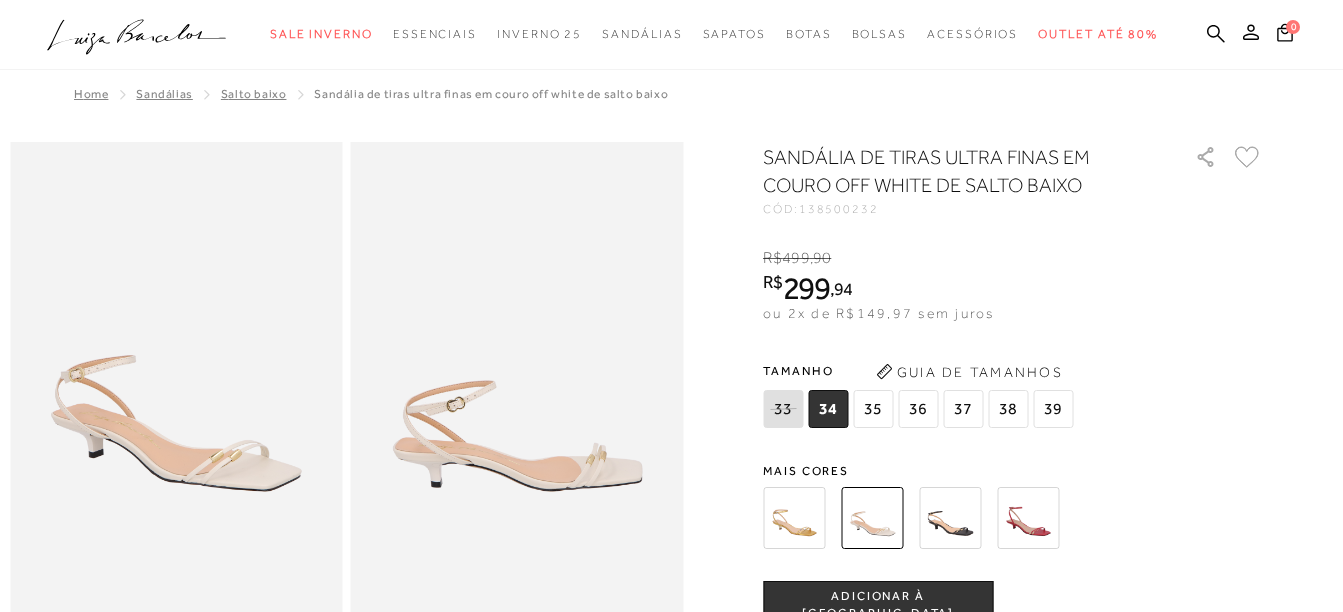 drag, startPoint x: 1052, startPoint y: 328, endPoint x: 1040, endPoint y: 345, distance: 20.808653 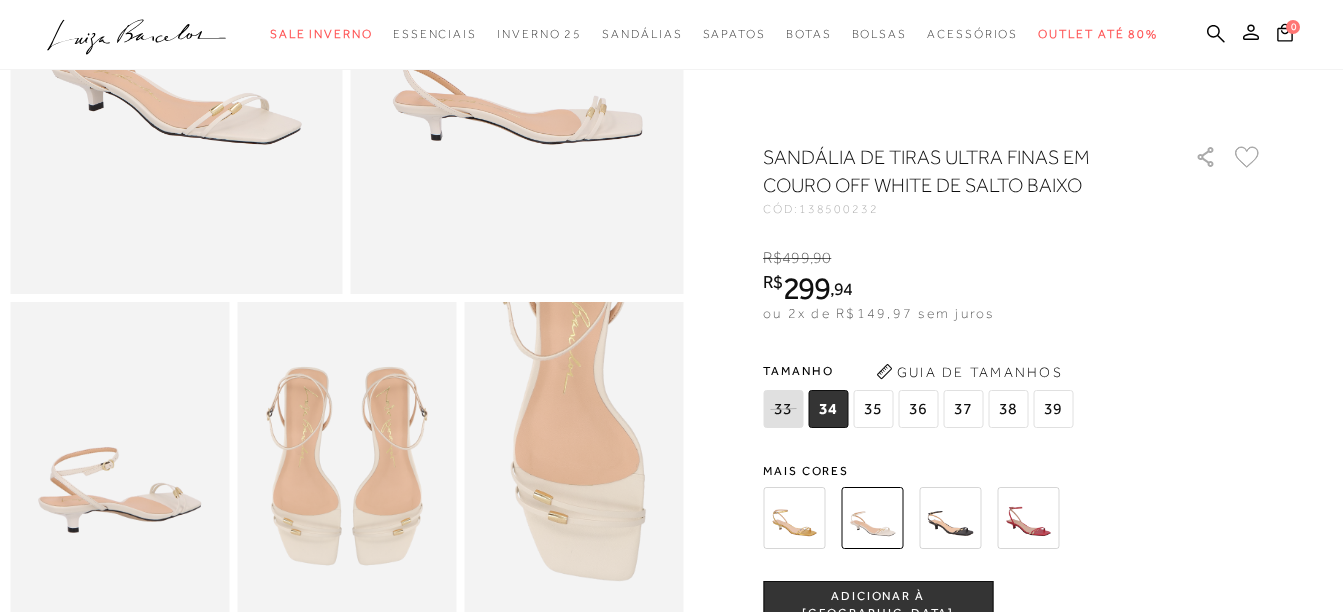 scroll, scrollTop: 326, scrollLeft: 0, axis: vertical 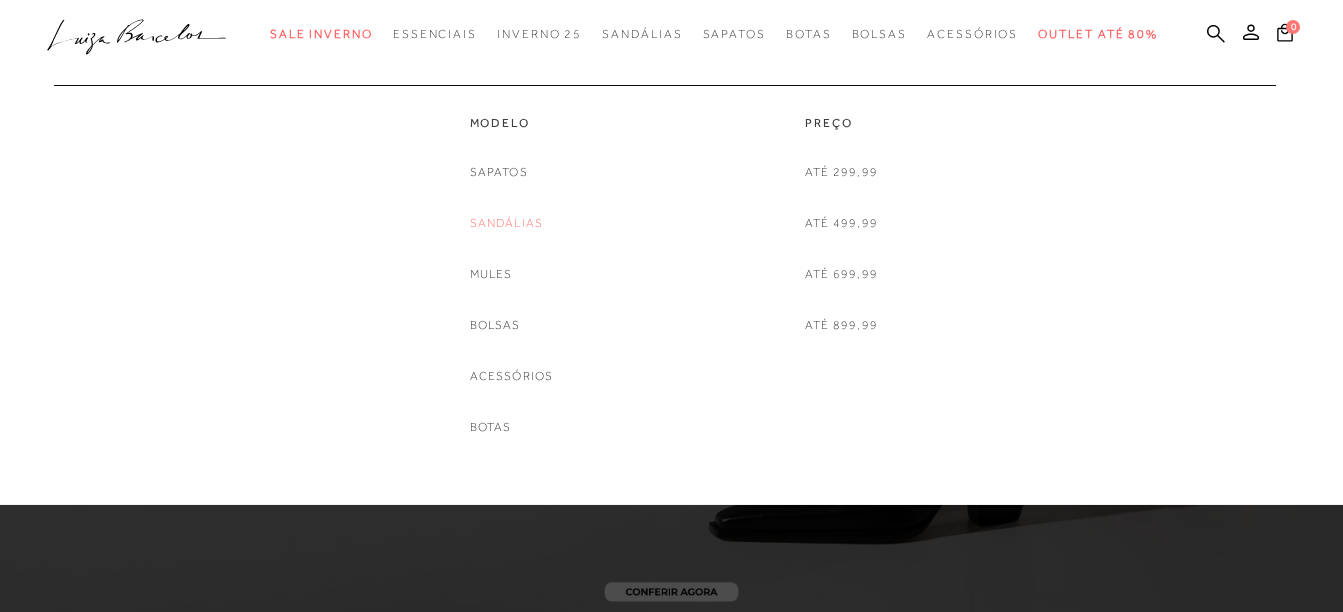 click on "Sandálias" at bounding box center [507, 223] 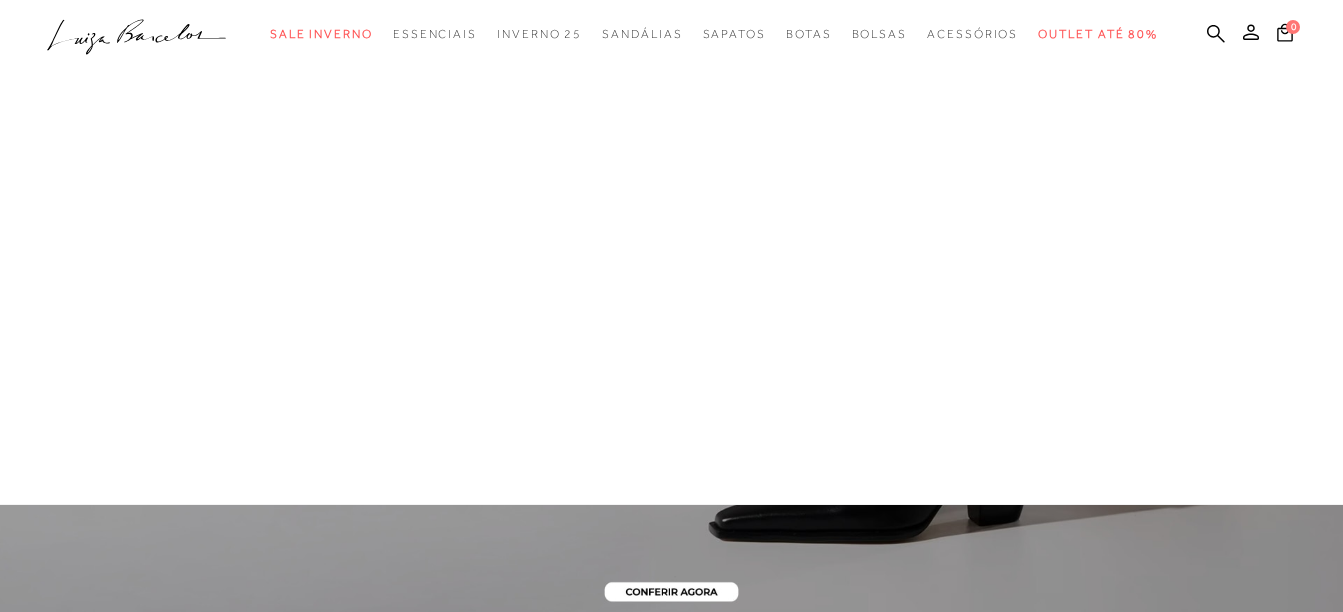 scroll, scrollTop: 0, scrollLeft: 0, axis: both 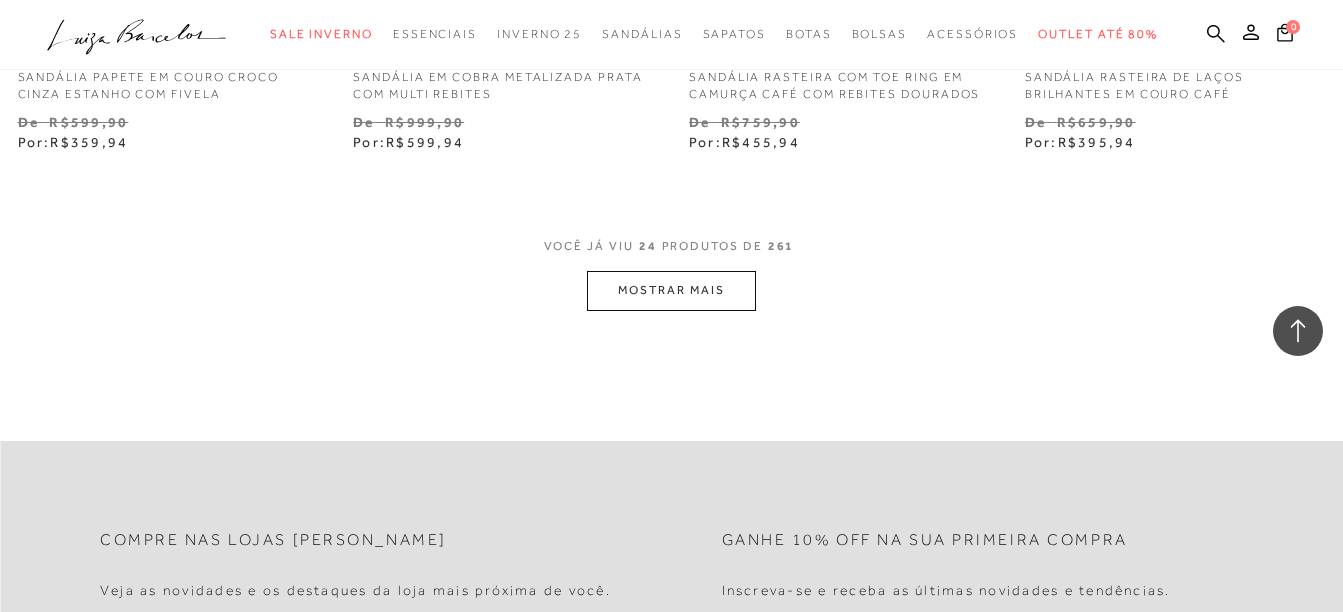 click on "MOSTRAR MAIS" at bounding box center [671, 290] 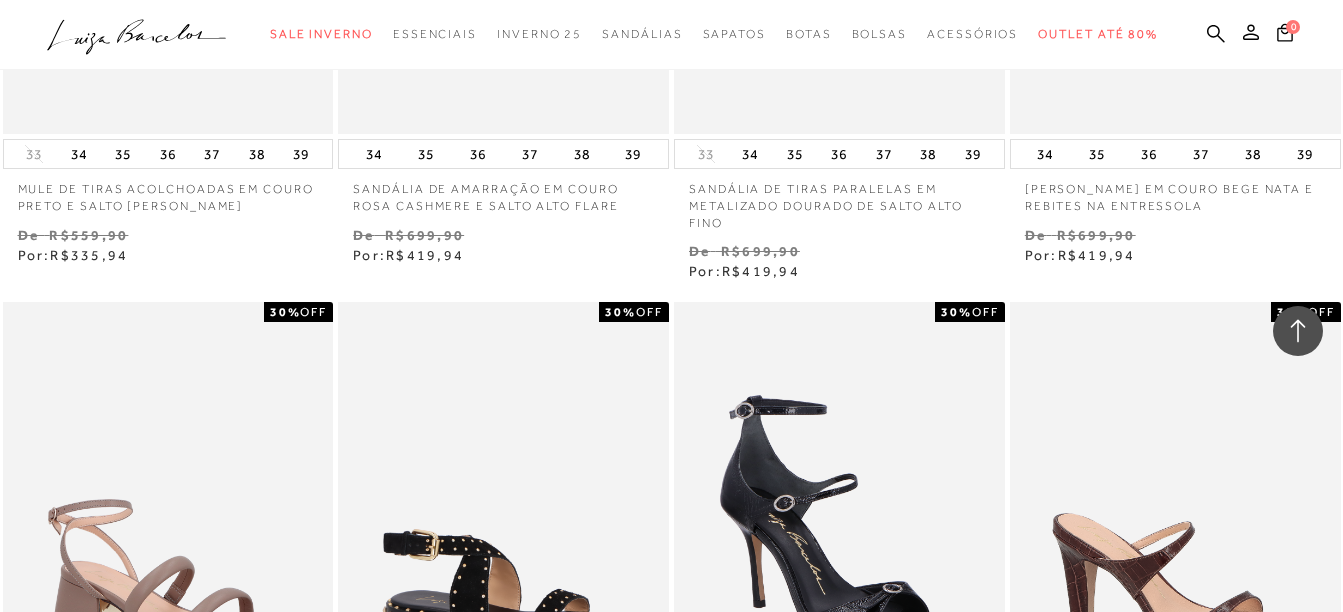 scroll, scrollTop: 4598, scrollLeft: 0, axis: vertical 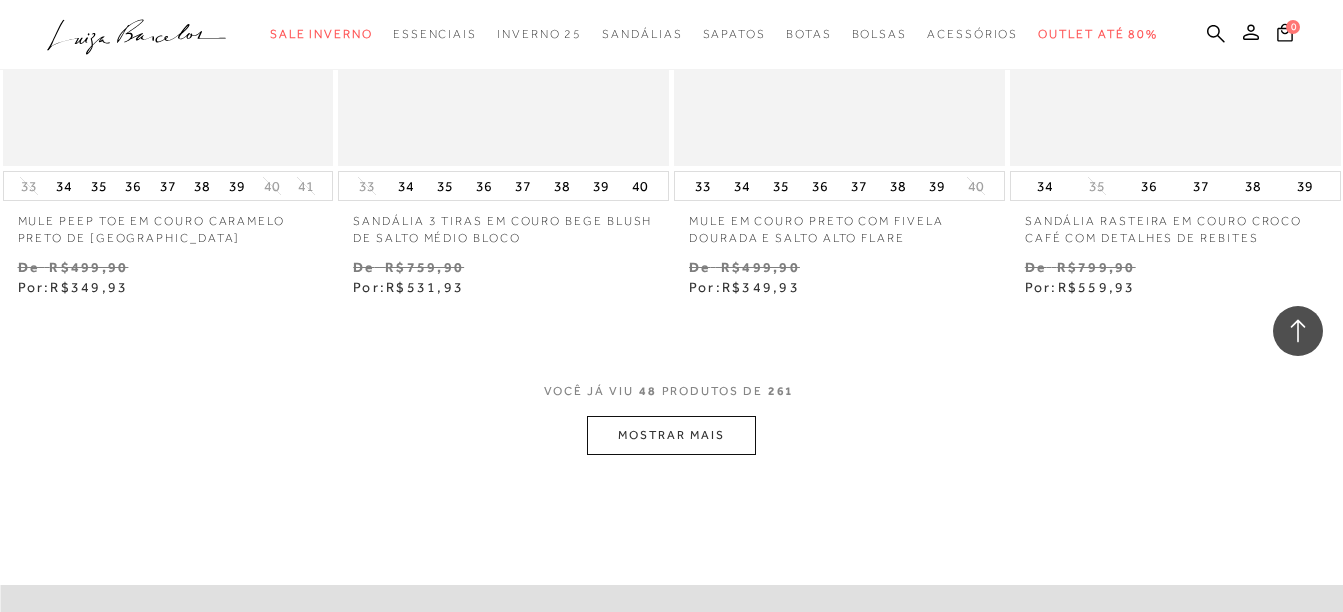 click on "MOSTRAR MAIS" at bounding box center [671, 435] 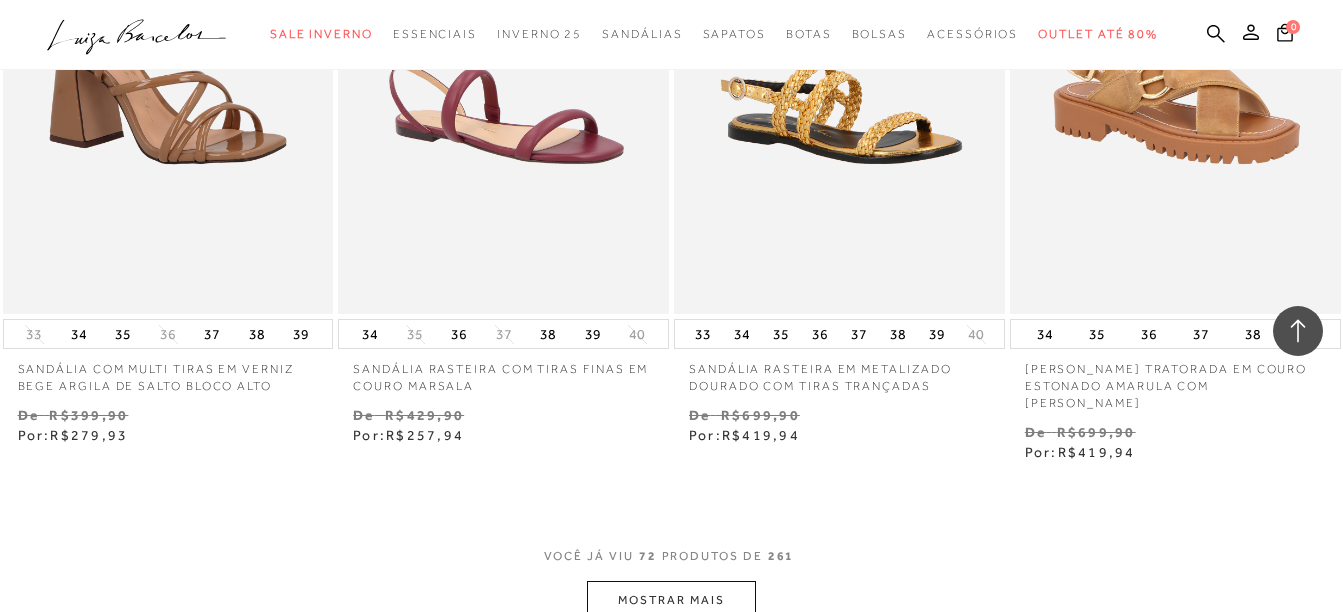 scroll, scrollTop: 11620, scrollLeft: 0, axis: vertical 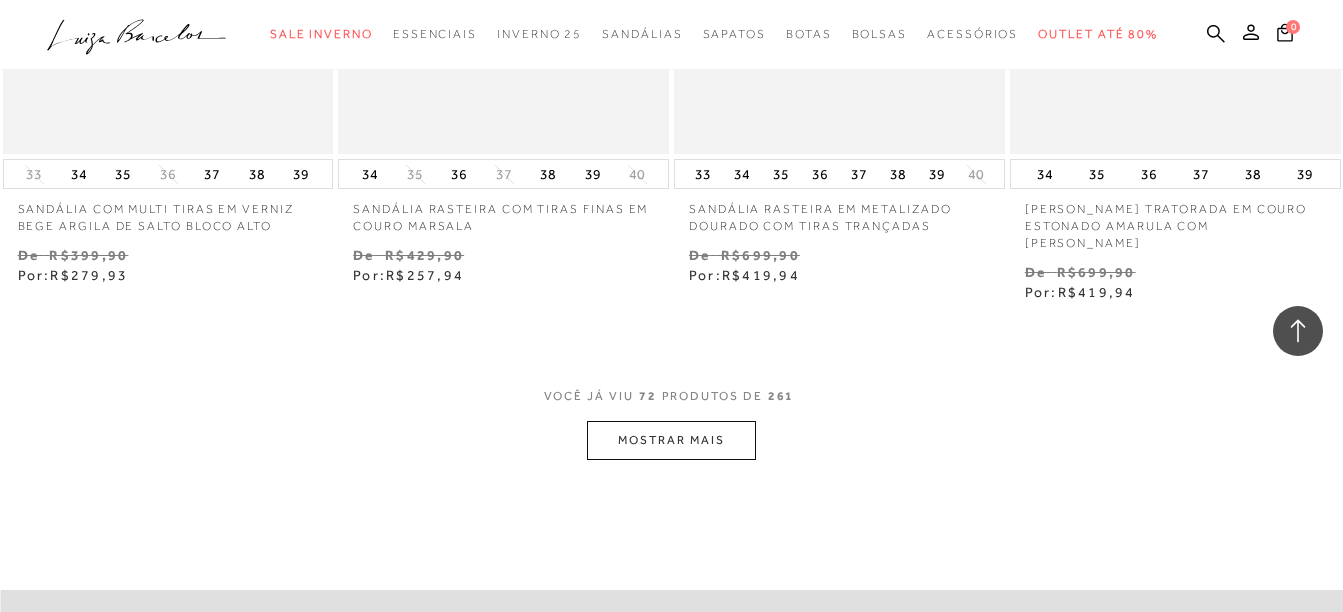 click on "MOSTRAR MAIS" at bounding box center [671, 440] 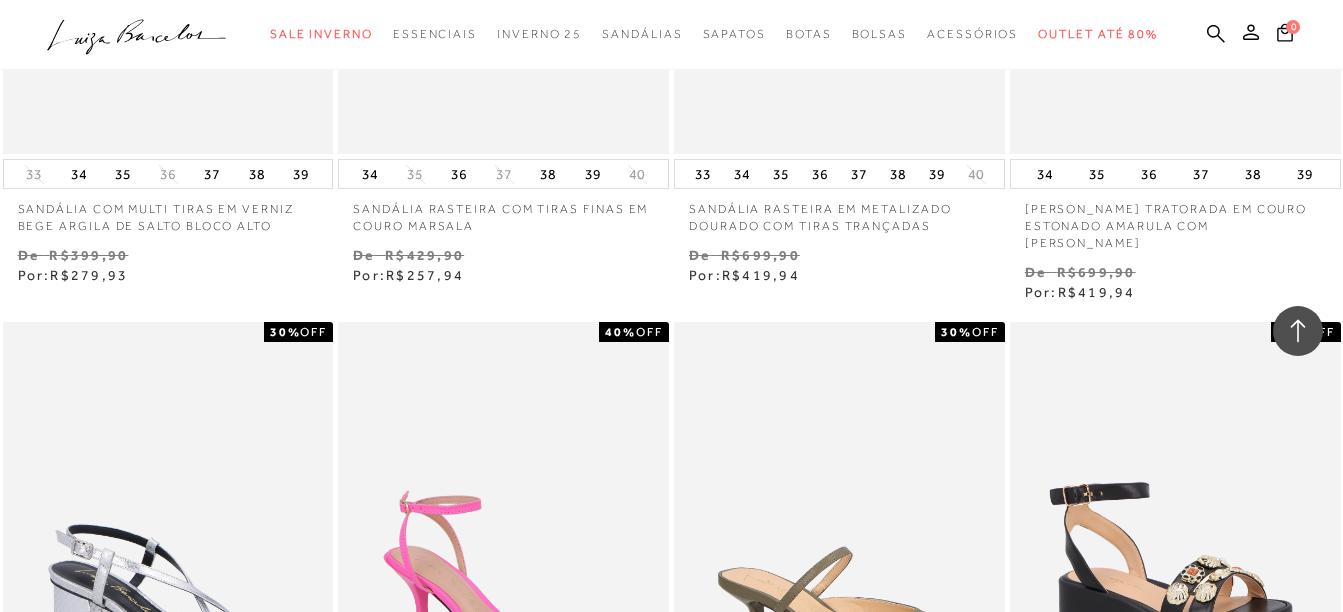 scroll, scrollTop: 12006, scrollLeft: 0, axis: vertical 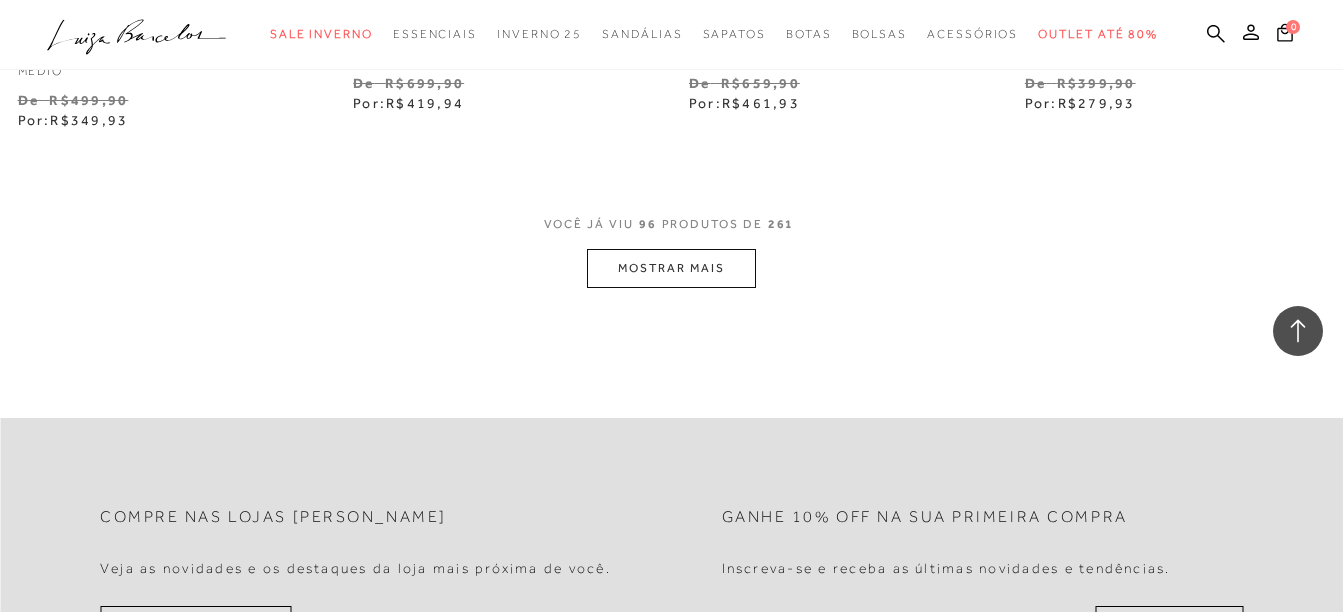 click on "MOSTRAR MAIS" at bounding box center [671, 268] 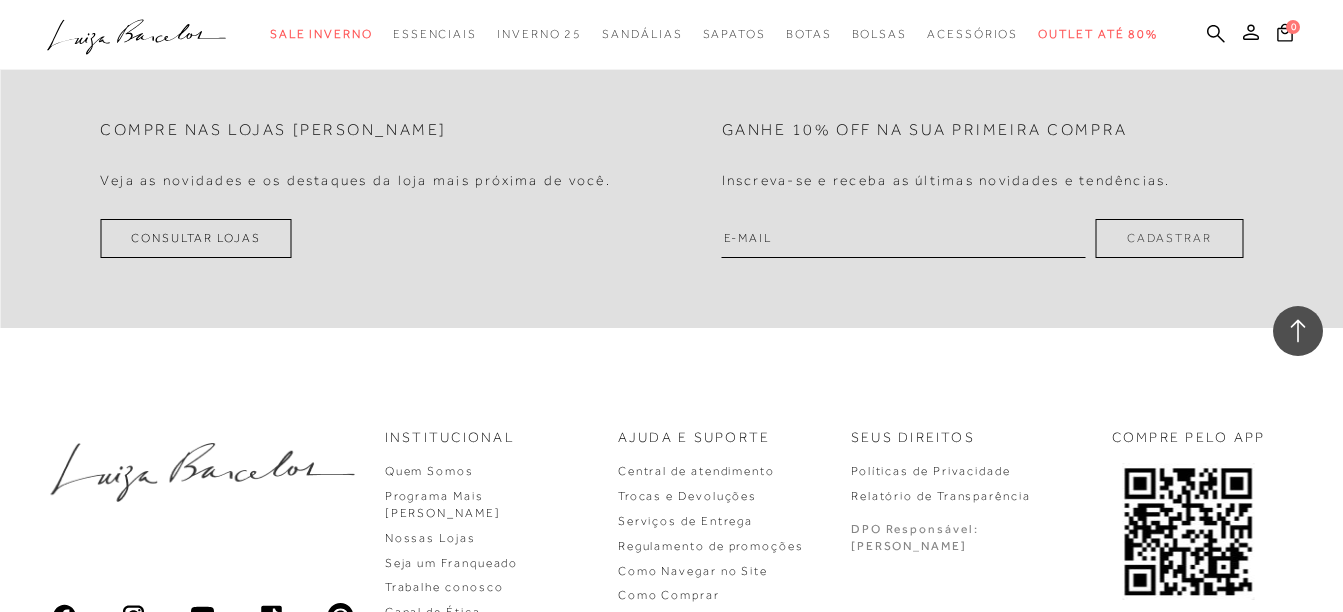 scroll, scrollTop: 19496, scrollLeft: 0, axis: vertical 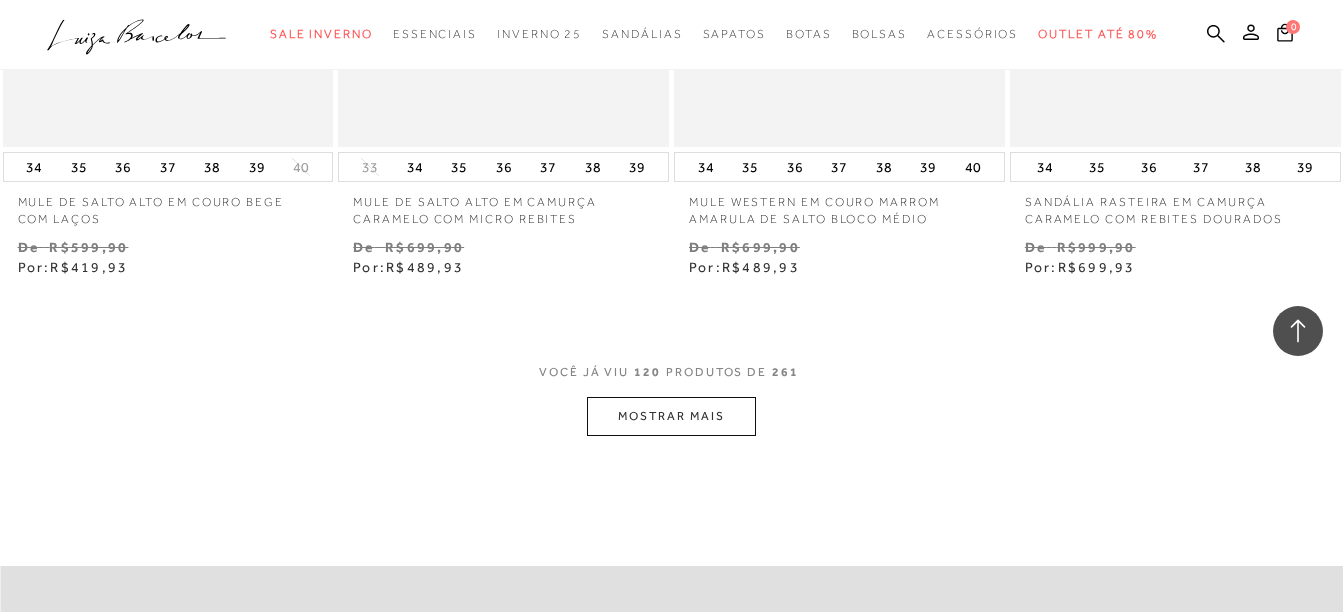 click on "MOSTRAR MAIS" at bounding box center (671, 416) 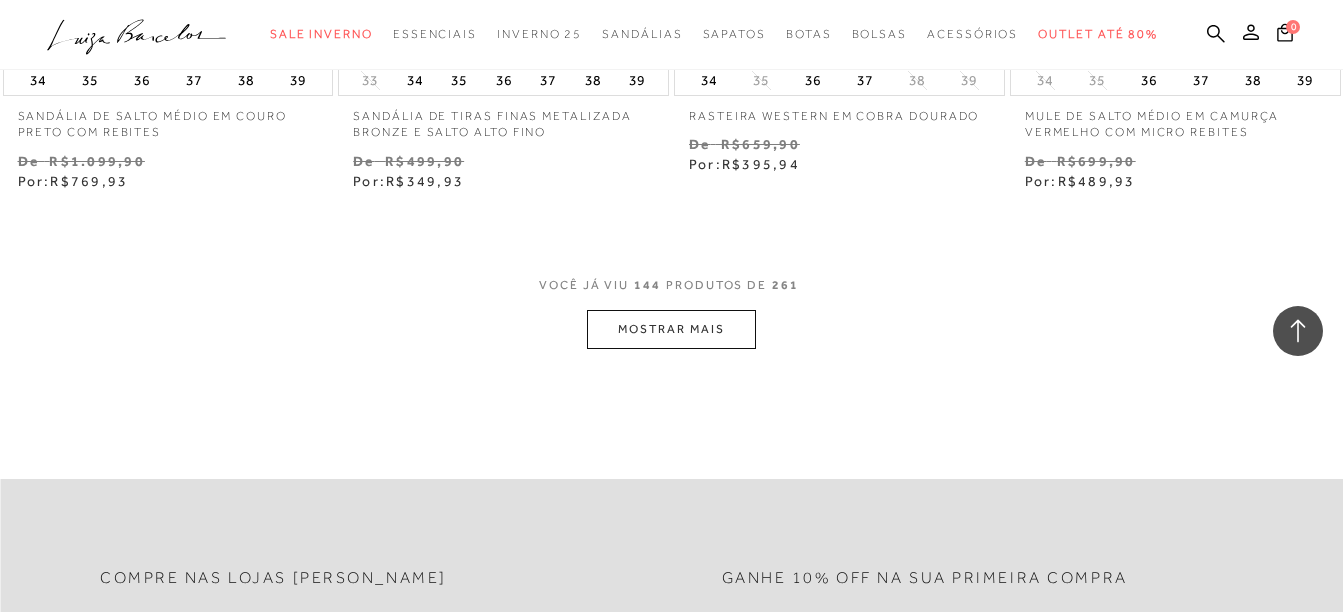 scroll, scrollTop: 23549, scrollLeft: 0, axis: vertical 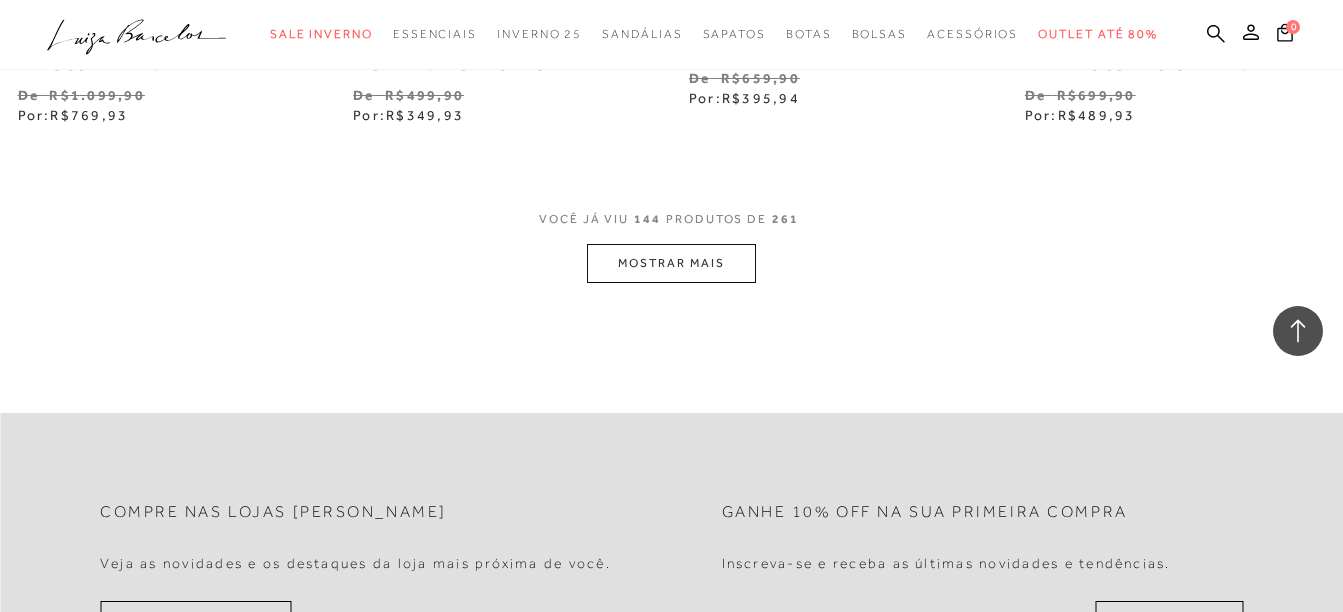 click on "MOSTRAR MAIS" at bounding box center [671, 263] 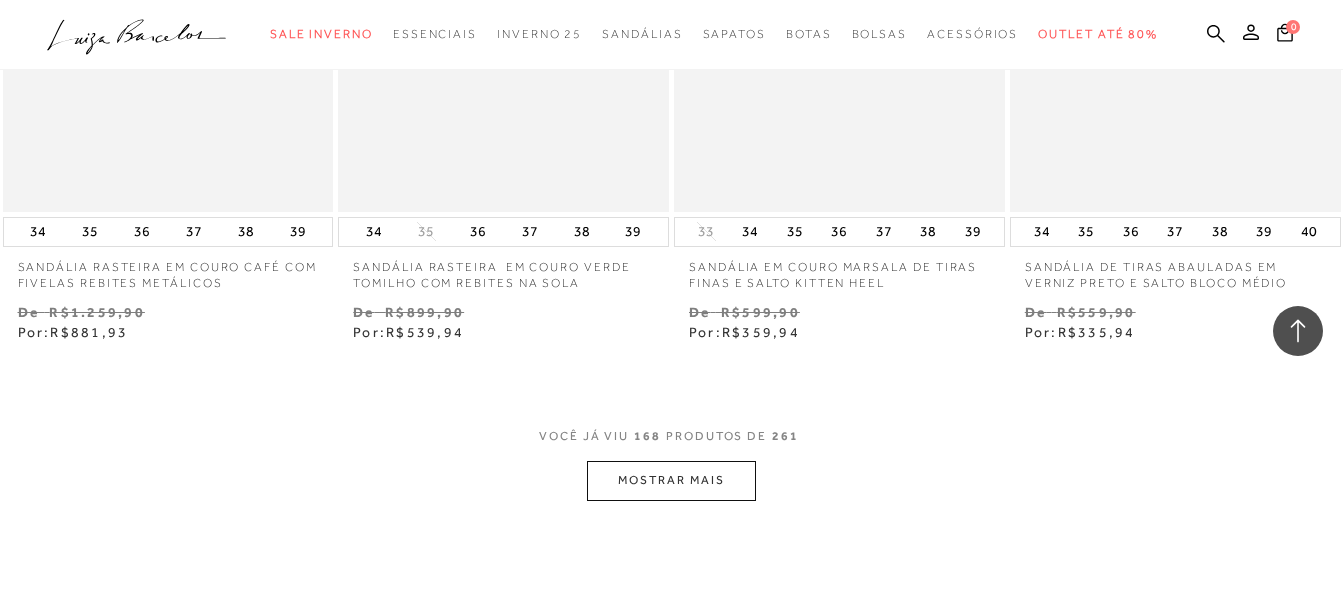 scroll, scrollTop: 27416, scrollLeft: 0, axis: vertical 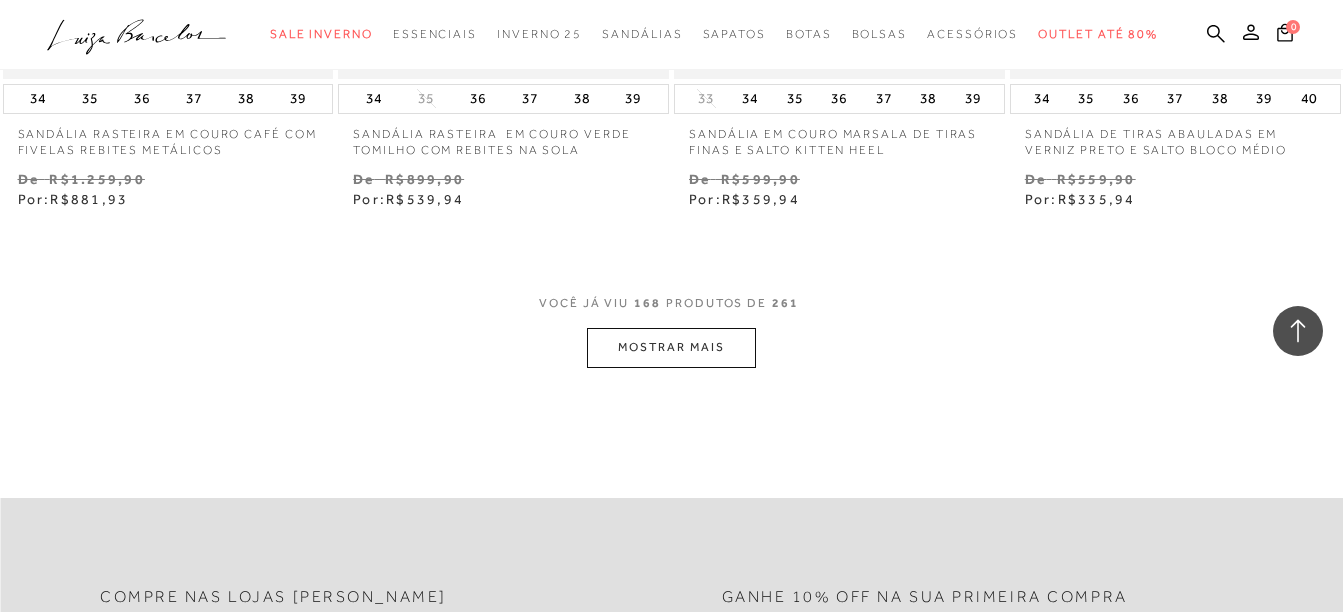 click on "MOSTRAR MAIS" at bounding box center (671, 347) 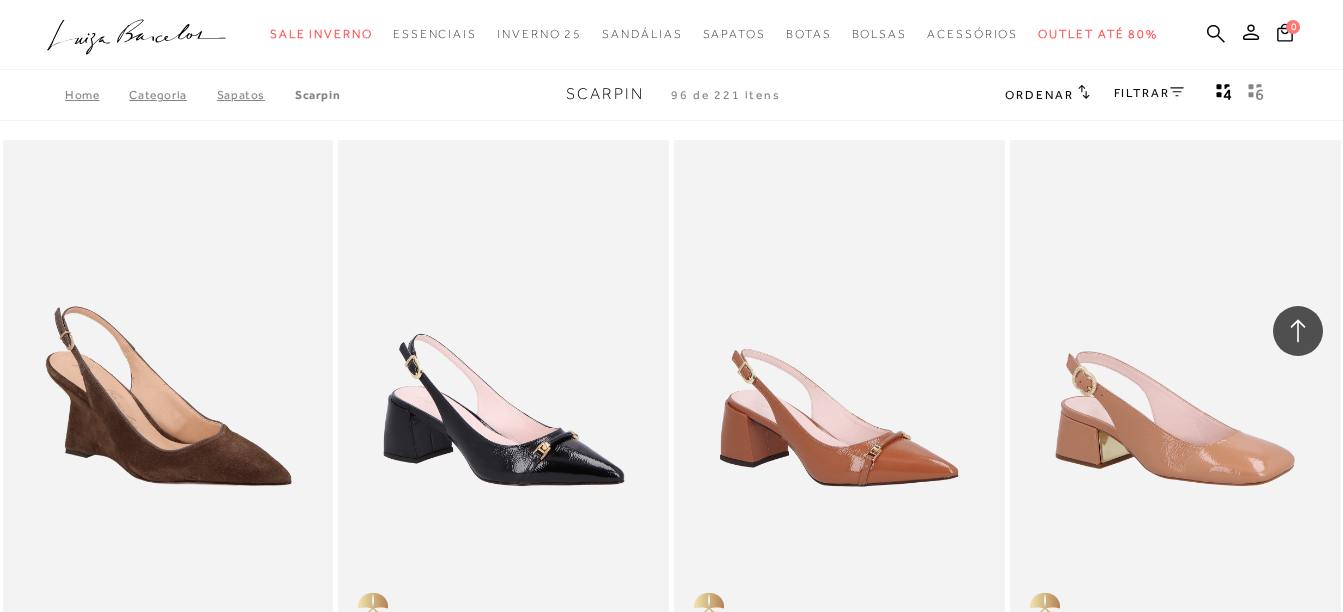 scroll, scrollTop: 12414, scrollLeft: 0, axis: vertical 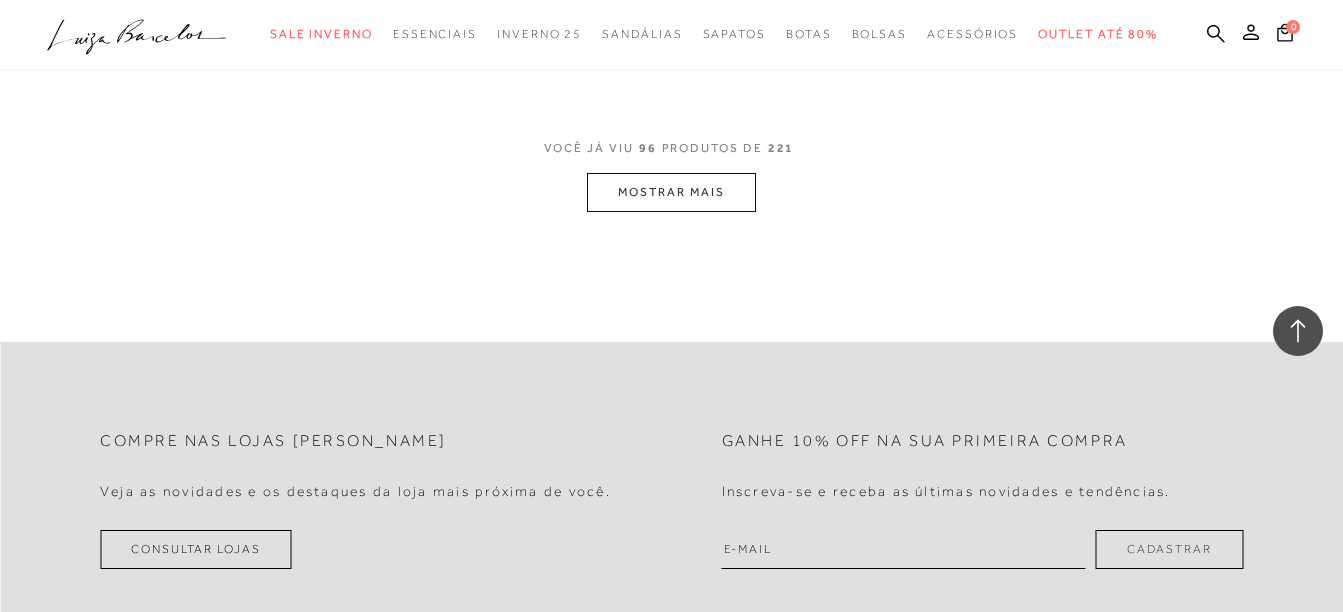 click on "MOSTRAR MAIS" at bounding box center (671, 192) 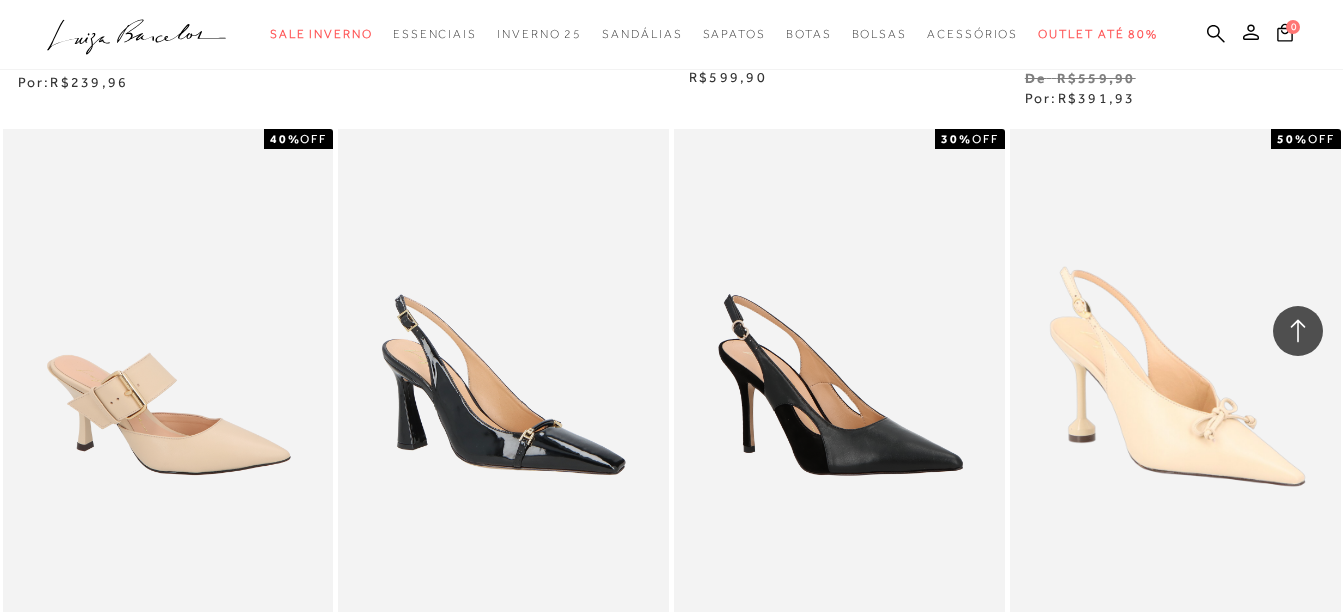 scroll, scrollTop: 17549, scrollLeft: 0, axis: vertical 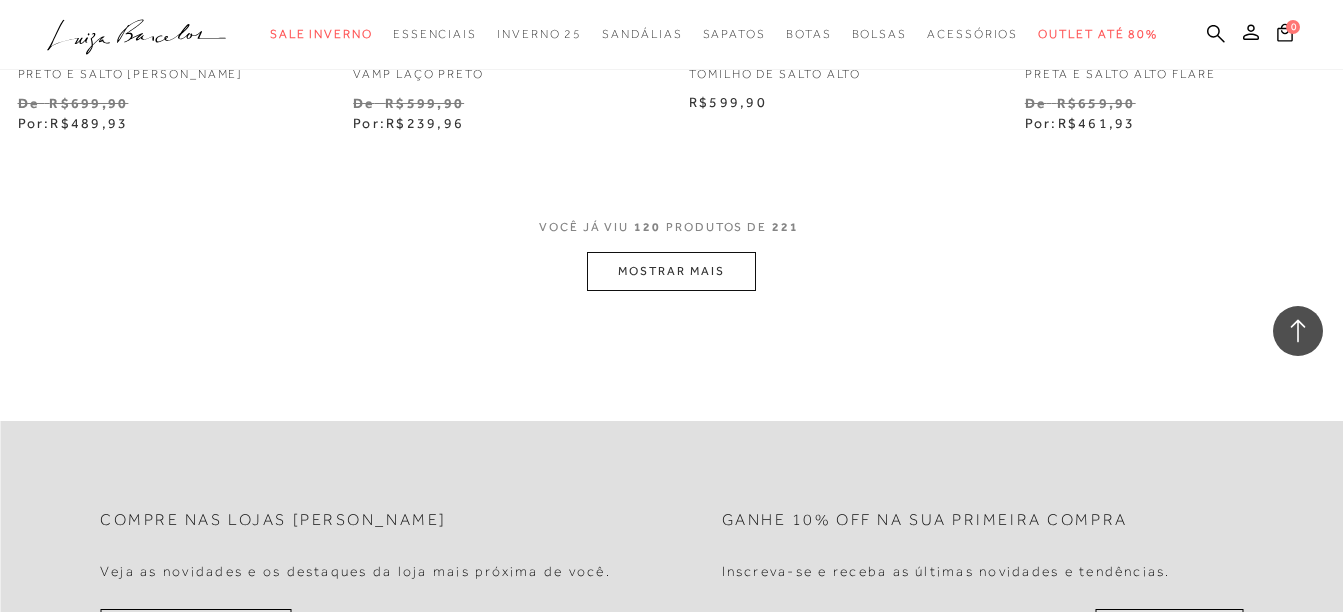 click on "MOSTRAR MAIS" at bounding box center [671, 271] 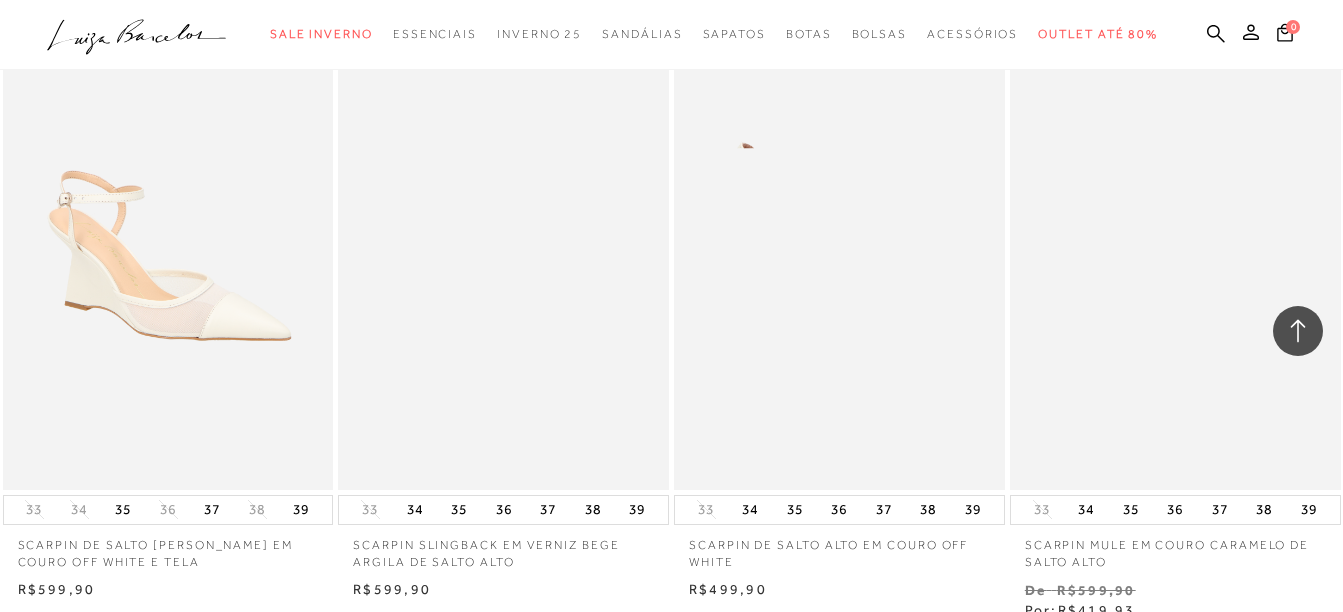 scroll, scrollTop: 19630, scrollLeft: 0, axis: vertical 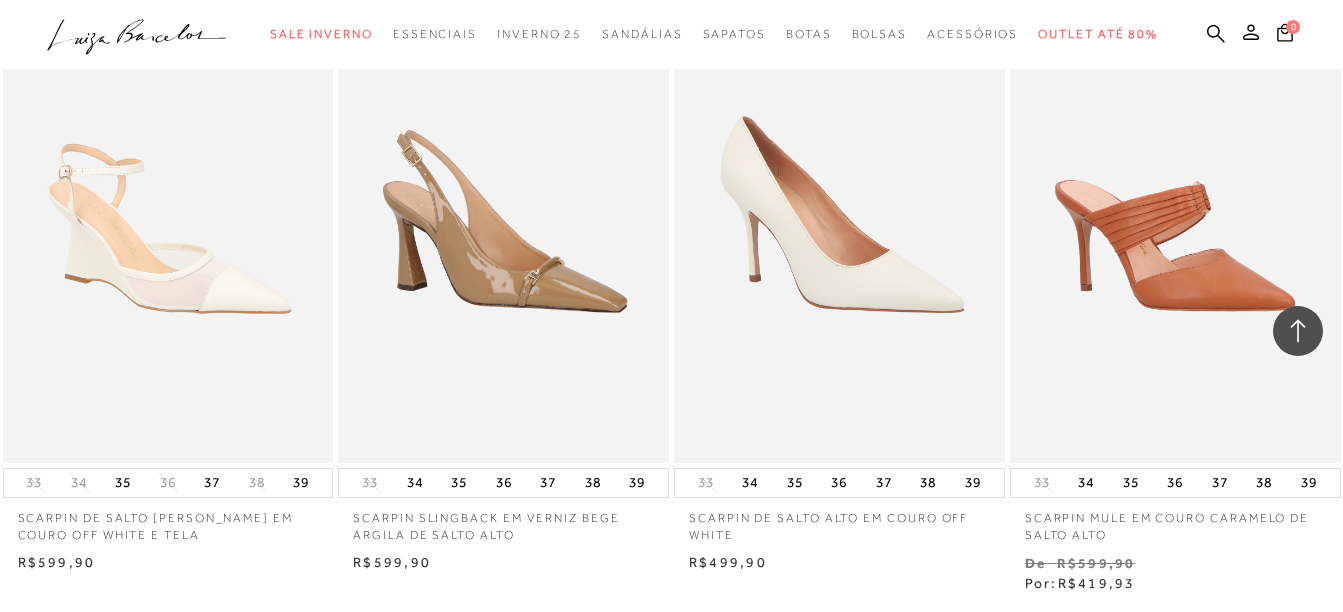 click on "Página da coleção de [PERSON_NAME] está carregada
categoryHeader
.a{fill-rule:evenodd;}
Sale Inverno" at bounding box center (671, -19324) 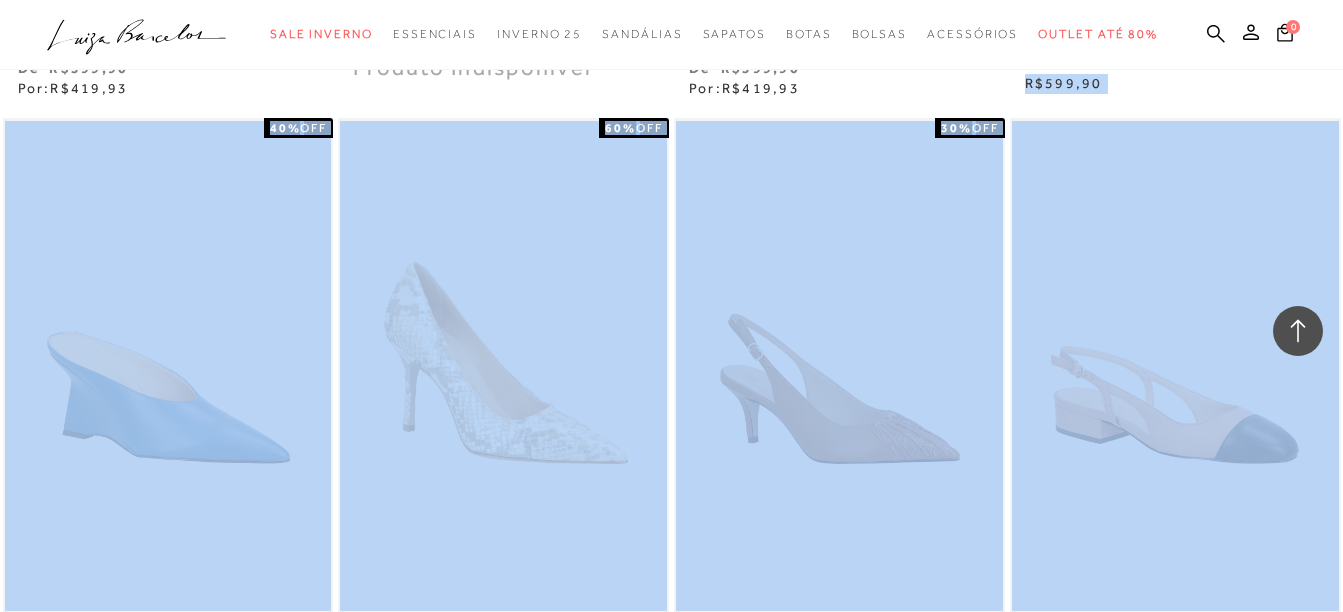 scroll, scrollTop: 20813, scrollLeft: 0, axis: vertical 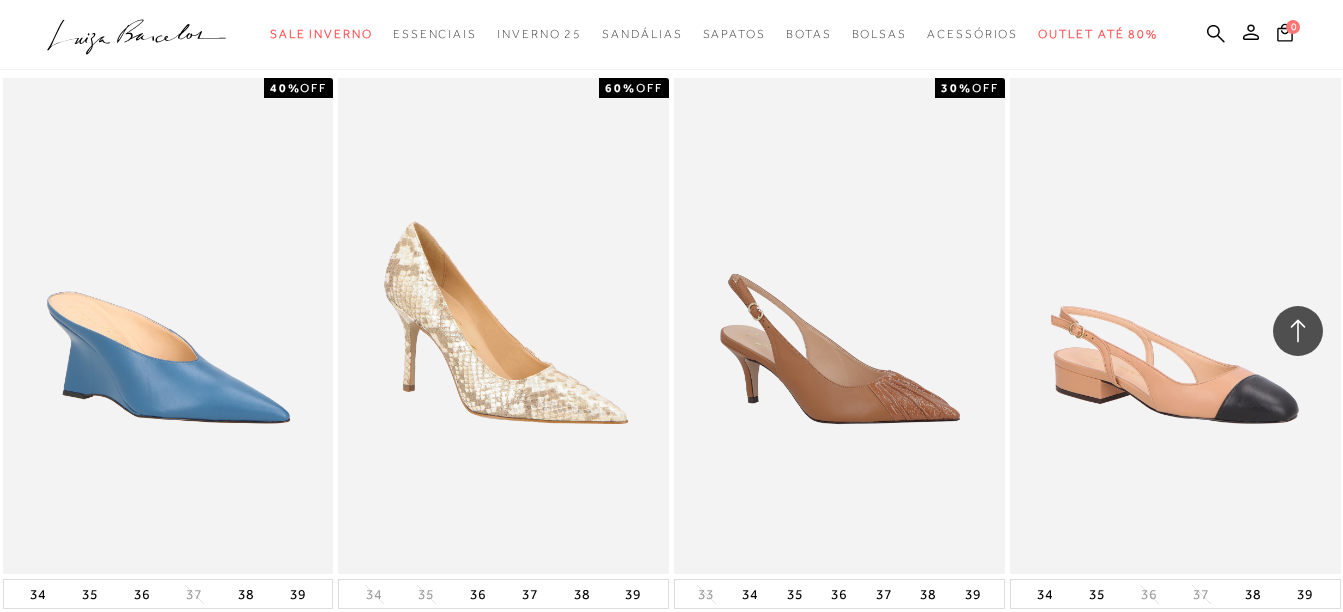 click on "0" at bounding box center (1307, 35) 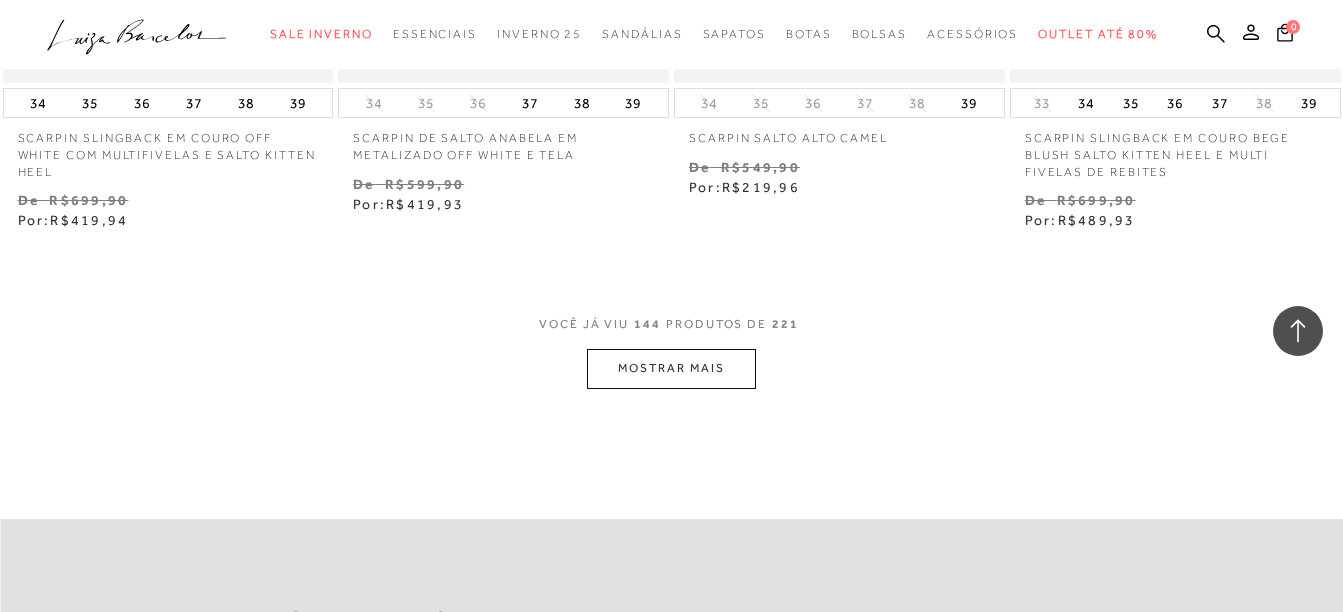 scroll, scrollTop: 23373, scrollLeft: 0, axis: vertical 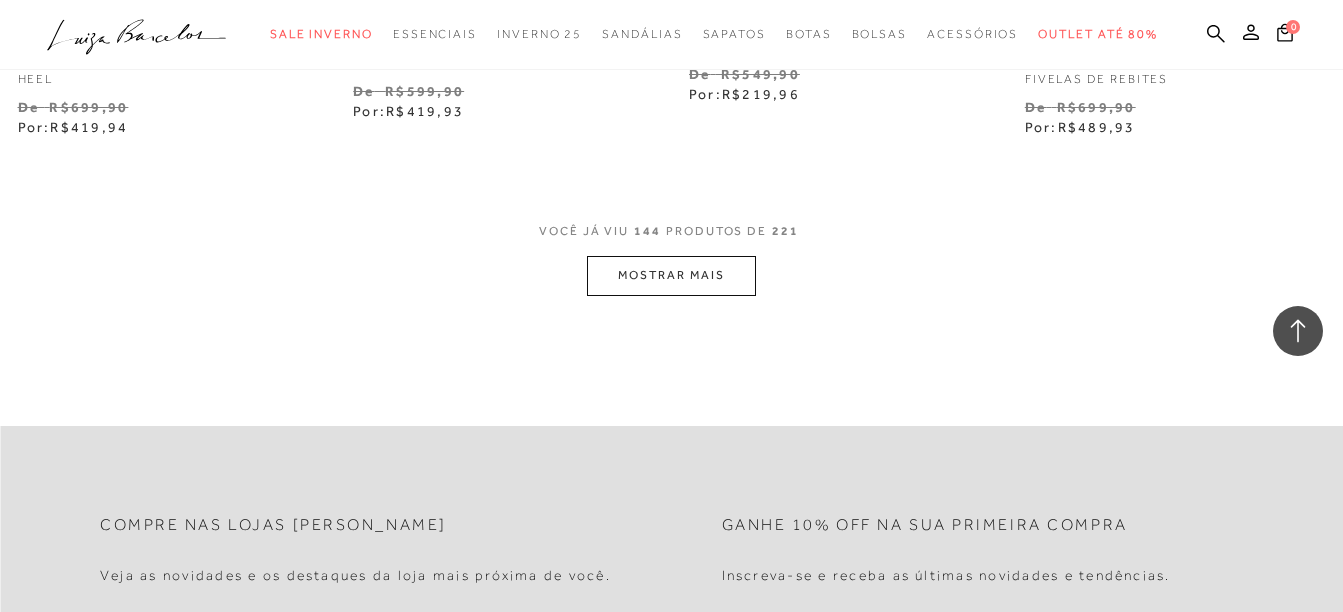 click on "MOSTRAR MAIS" at bounding box center [671, 275] 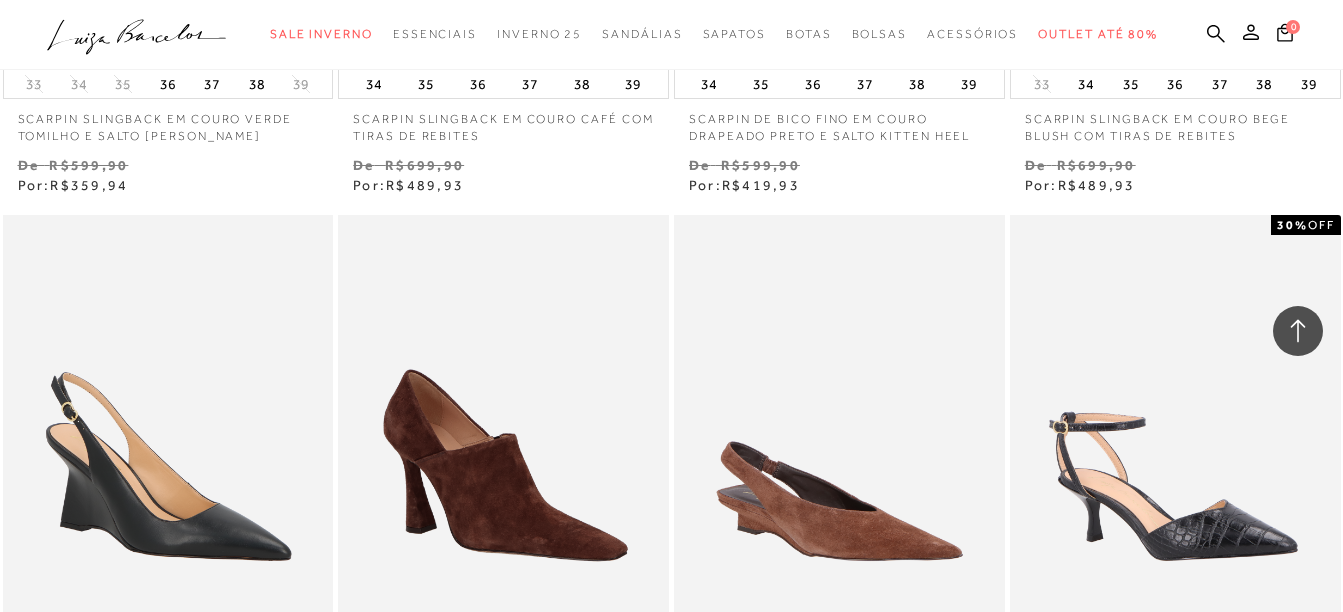 scroll, scrollTop: 24854, scrollLeft: 0, axis: vertical 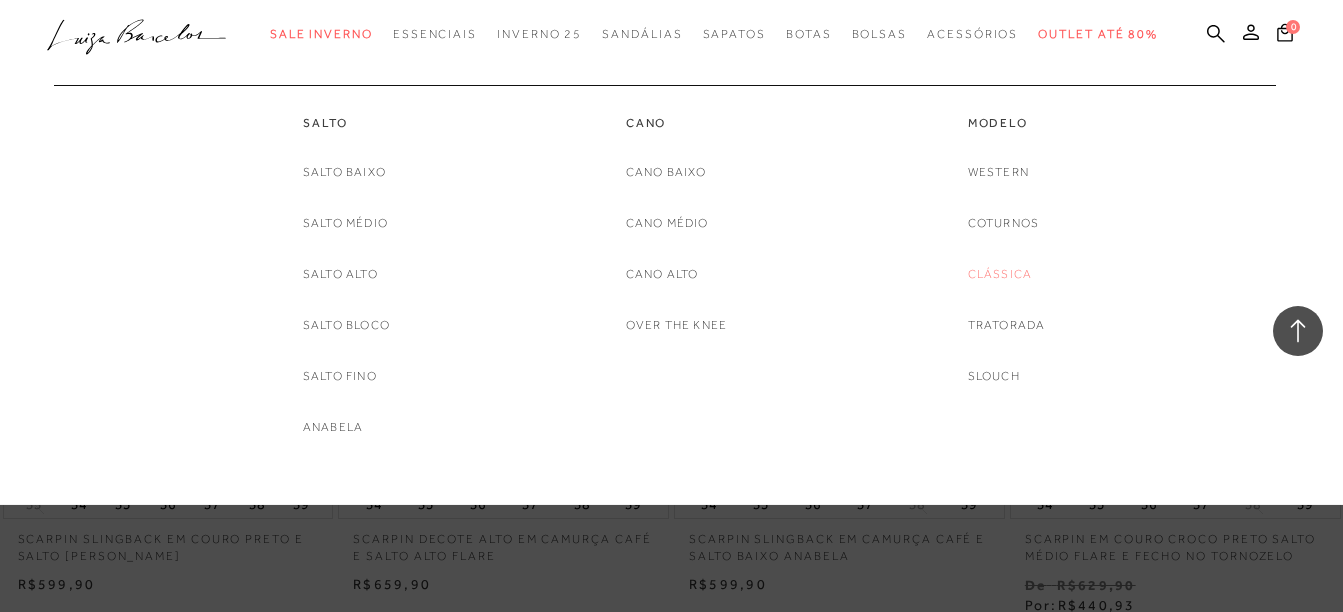click on "Clássica" at bounding box center (1000, 274) 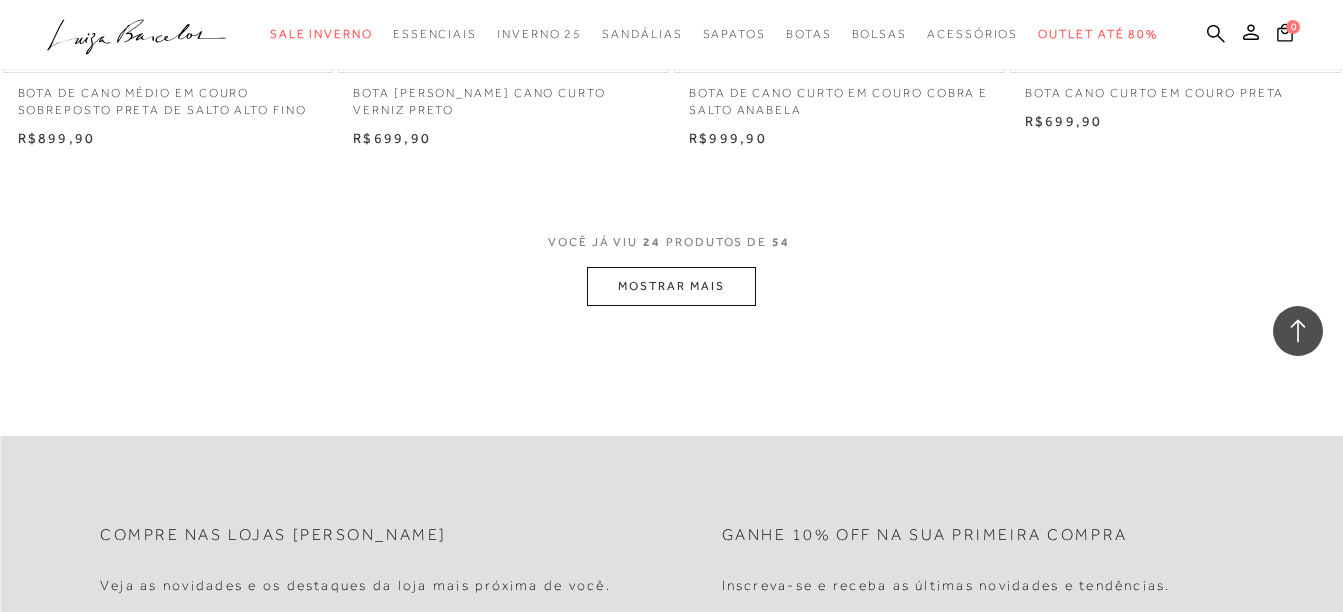 scroll, scrollTop: 3802, scrollLeft: 0, axis: vertical 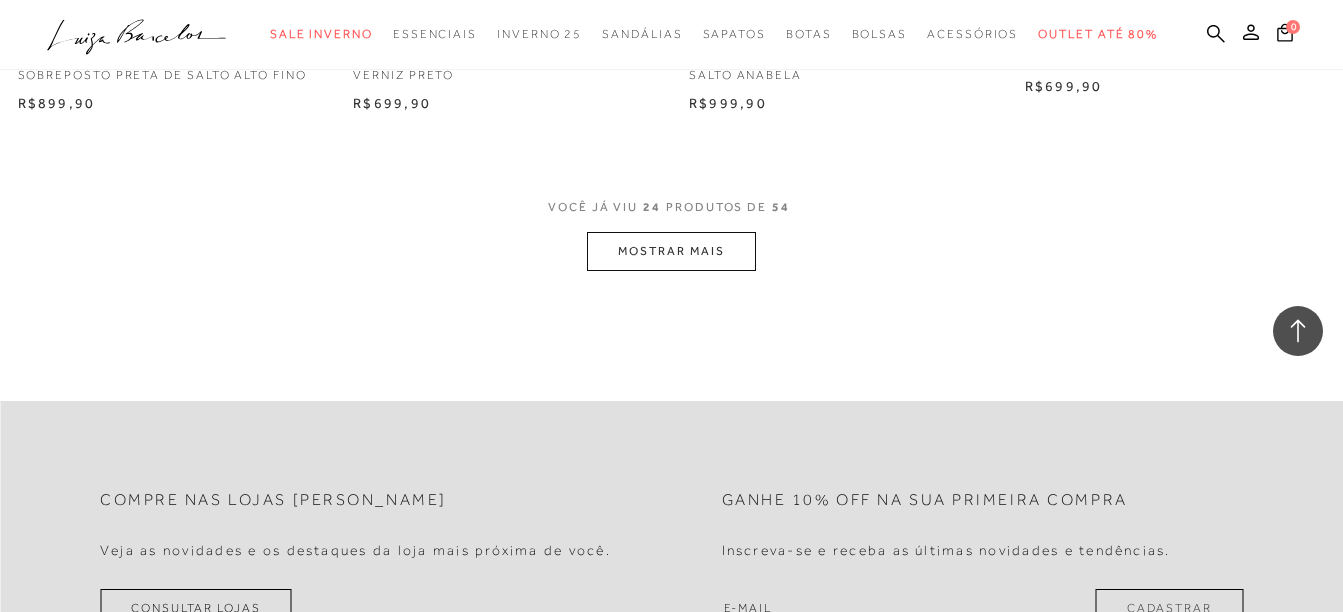 click on "MOSTRAR MAIS" at bounding box center (671, 251) 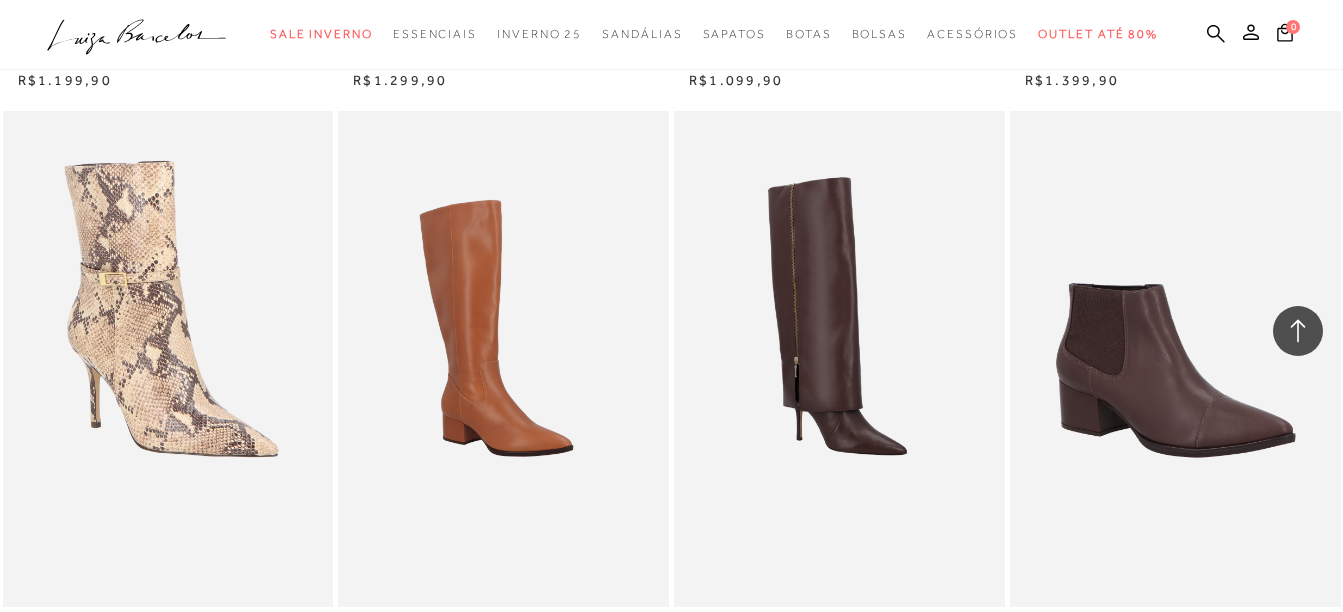 scroll, scrollTop: 6957, scrollLeft: 0, axis: vertical 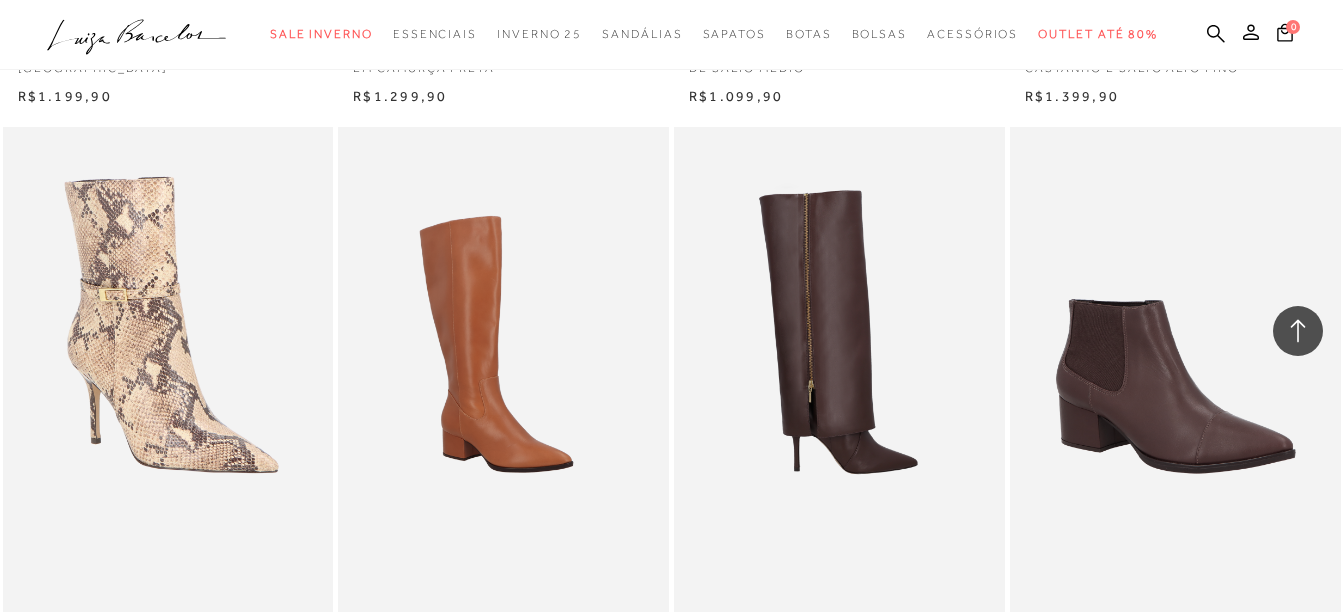 click at bounding box center (840, 375) 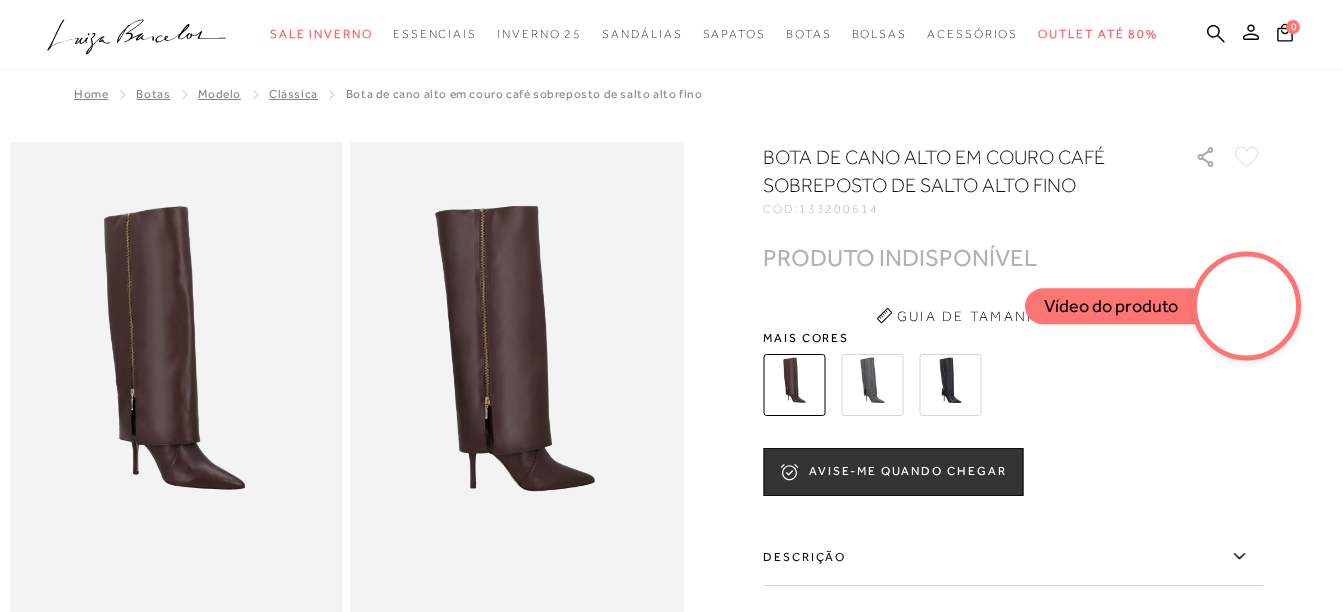 scroll, scrollTop: 0, scrollLeft: 0, axis: both 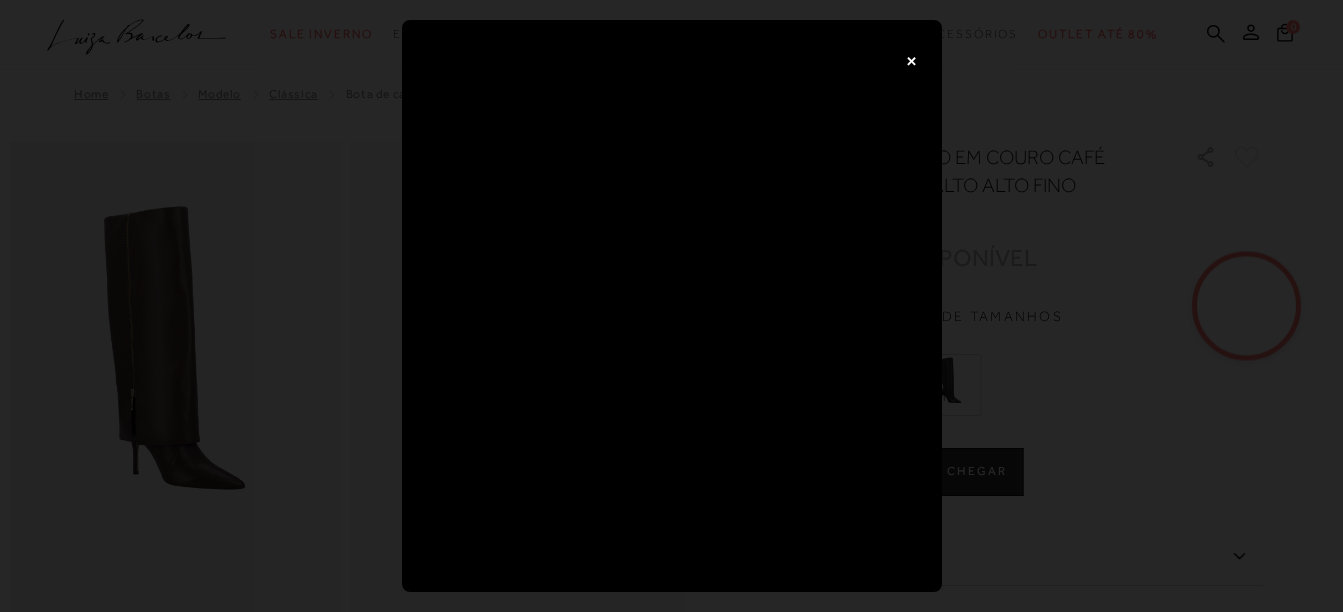 click on "×" at bounding box center (912, 60) 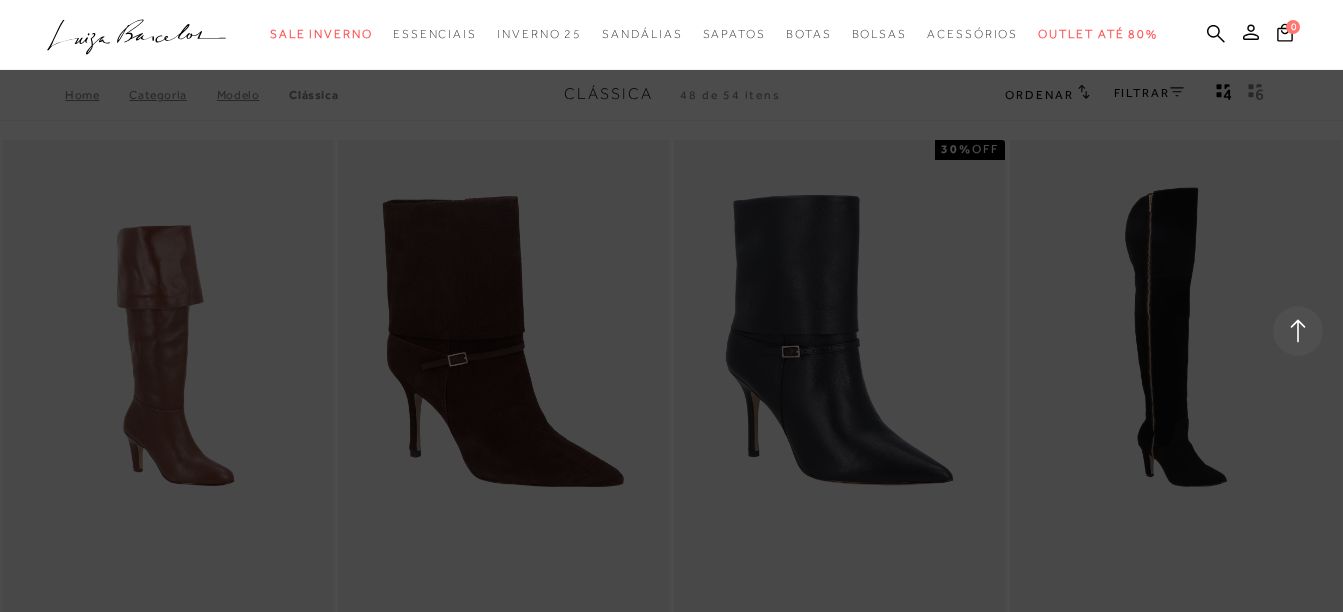 scroll, scrollTop: 6957, scrollLeft: 0, axis: vertical 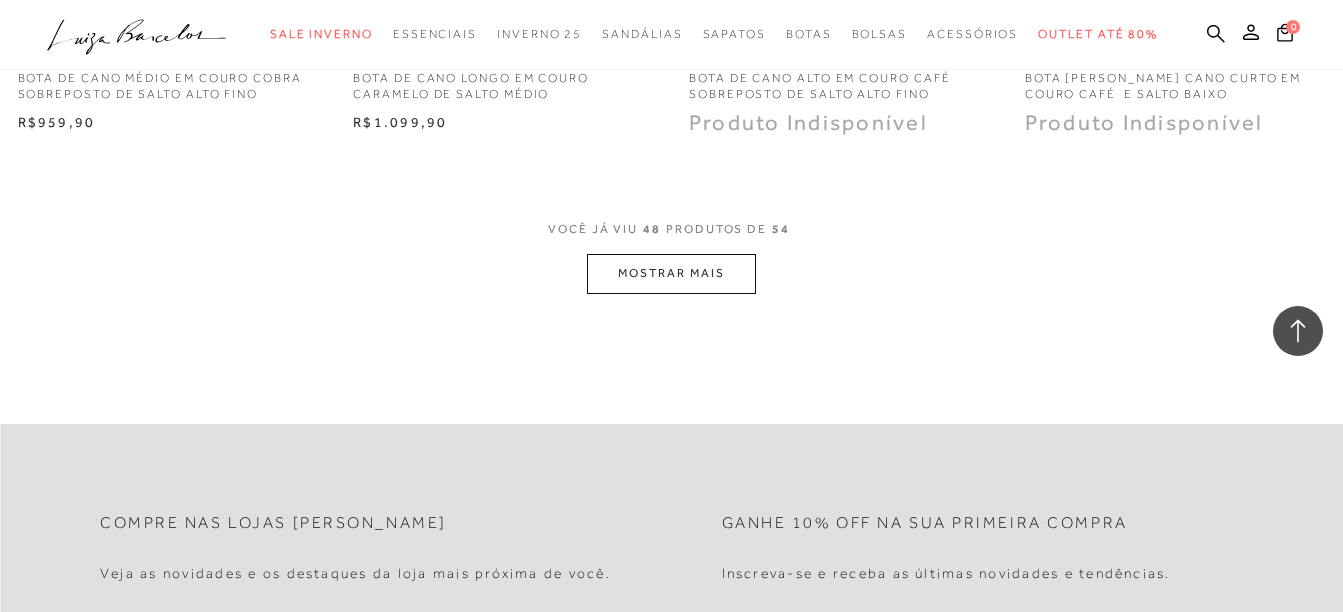 click on "MOSTRAR MAIS" at bounding box center (671, 273) 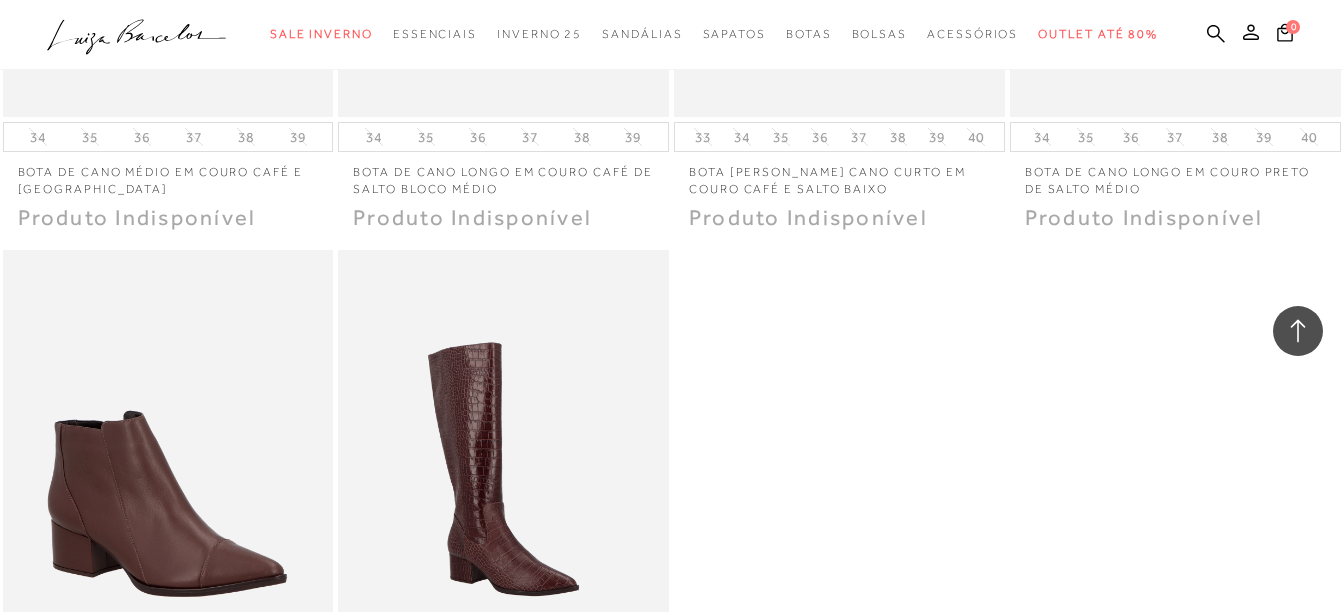 scroll, scrollTop: 8627, scrollLeft: 0, axis: vertical 